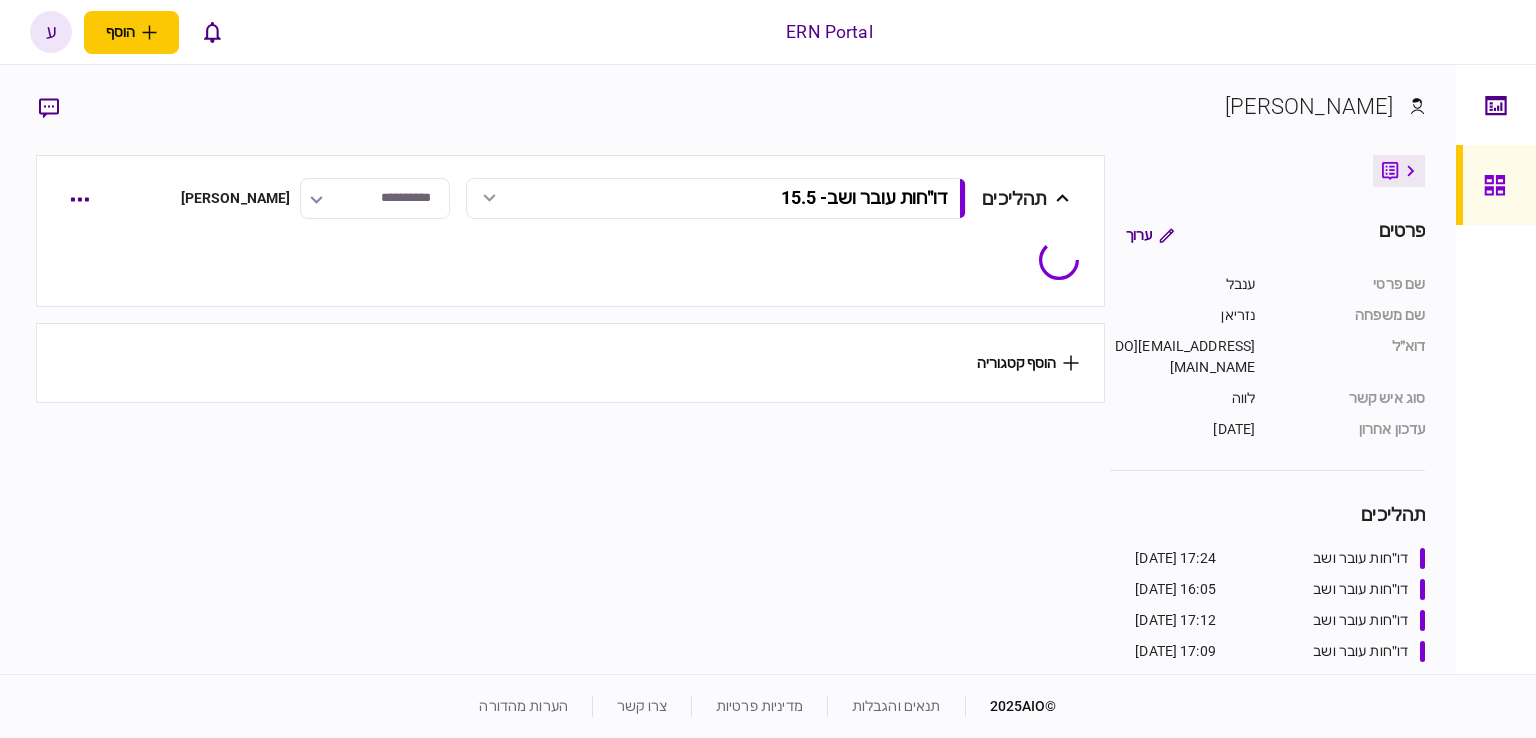 scroll, scrollTop: 0, scrollLeft: 0, axis: both 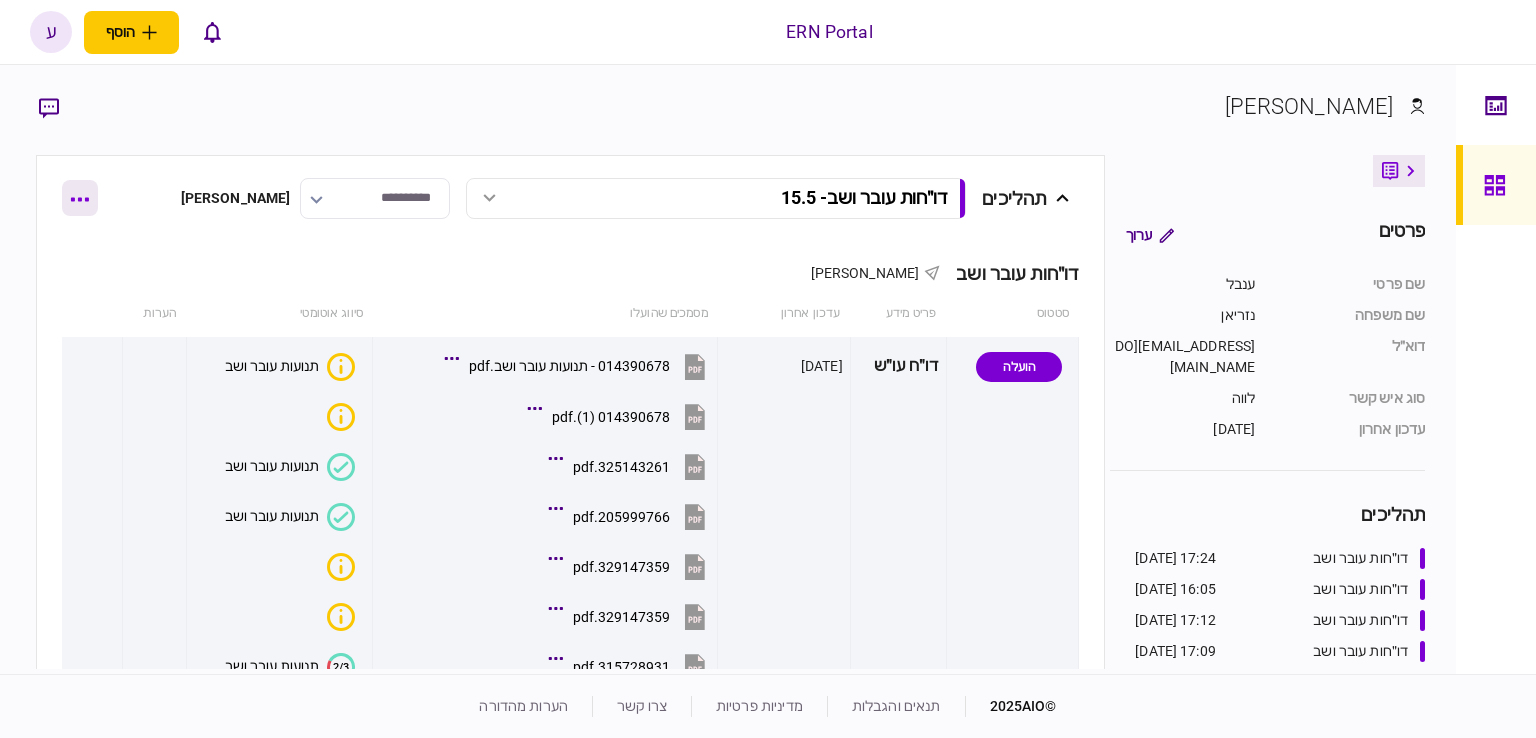 click 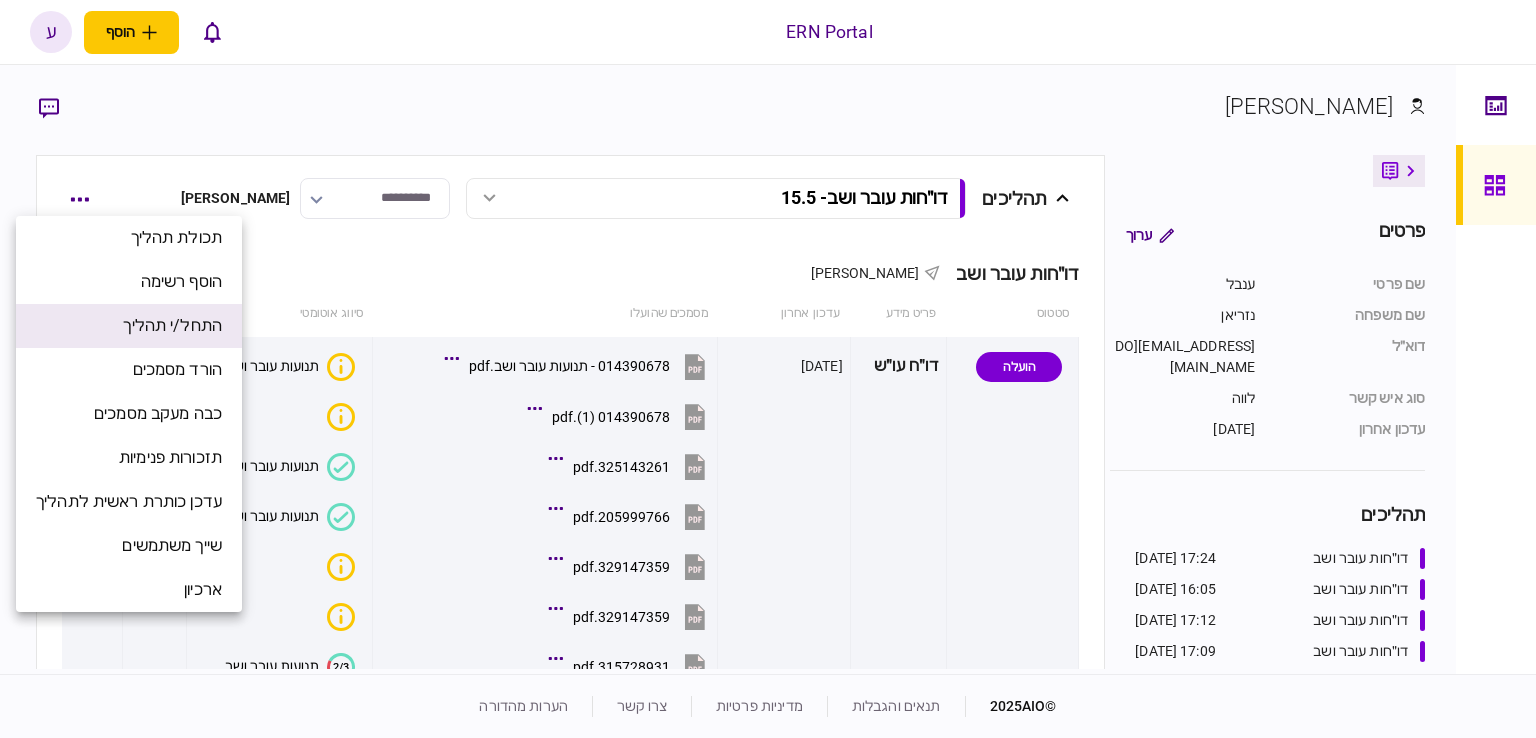 click on "התחל/י תהליך" at bounding box center (172, 326) 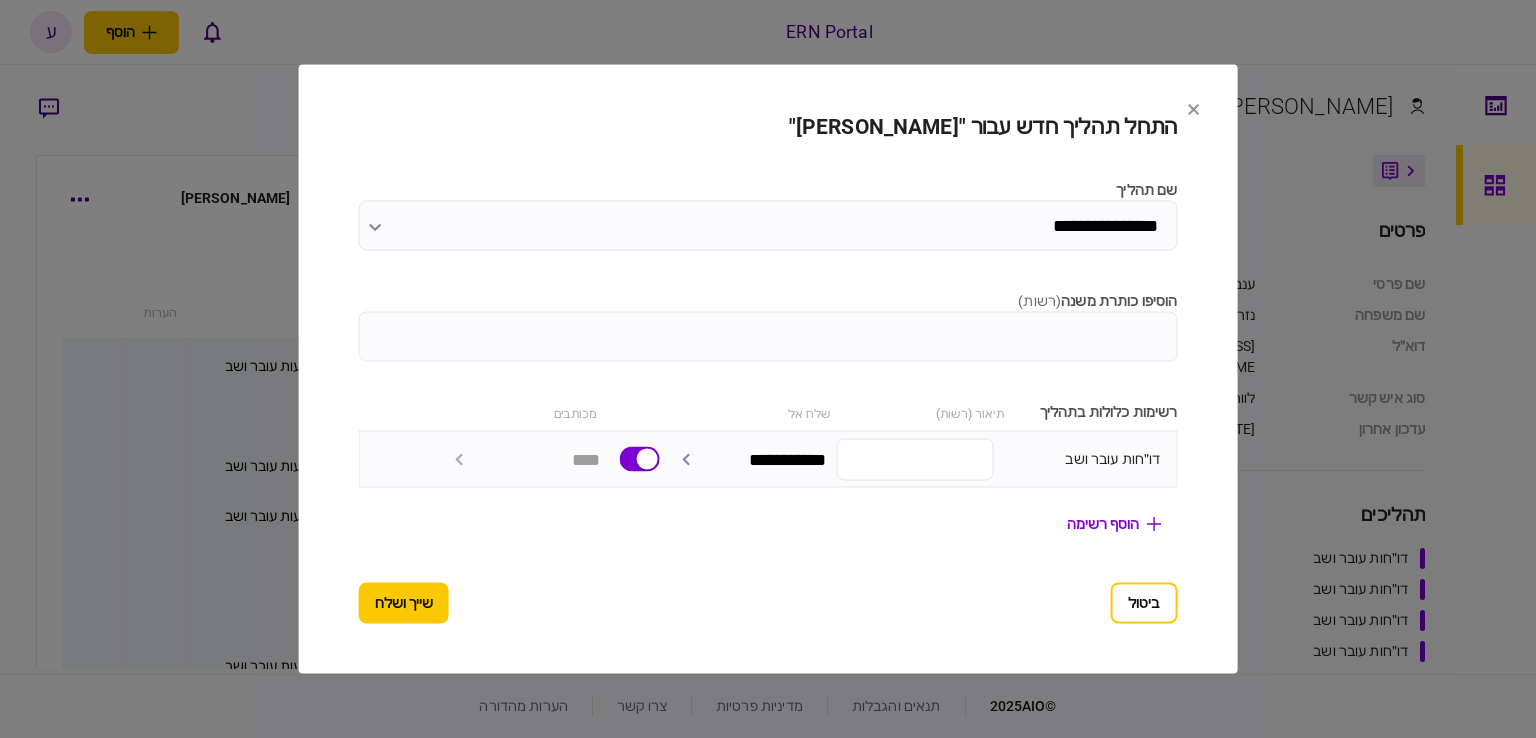 click on "הוסיפו כותרת משנה  ( רשות )" at bounding box center [768, 337] 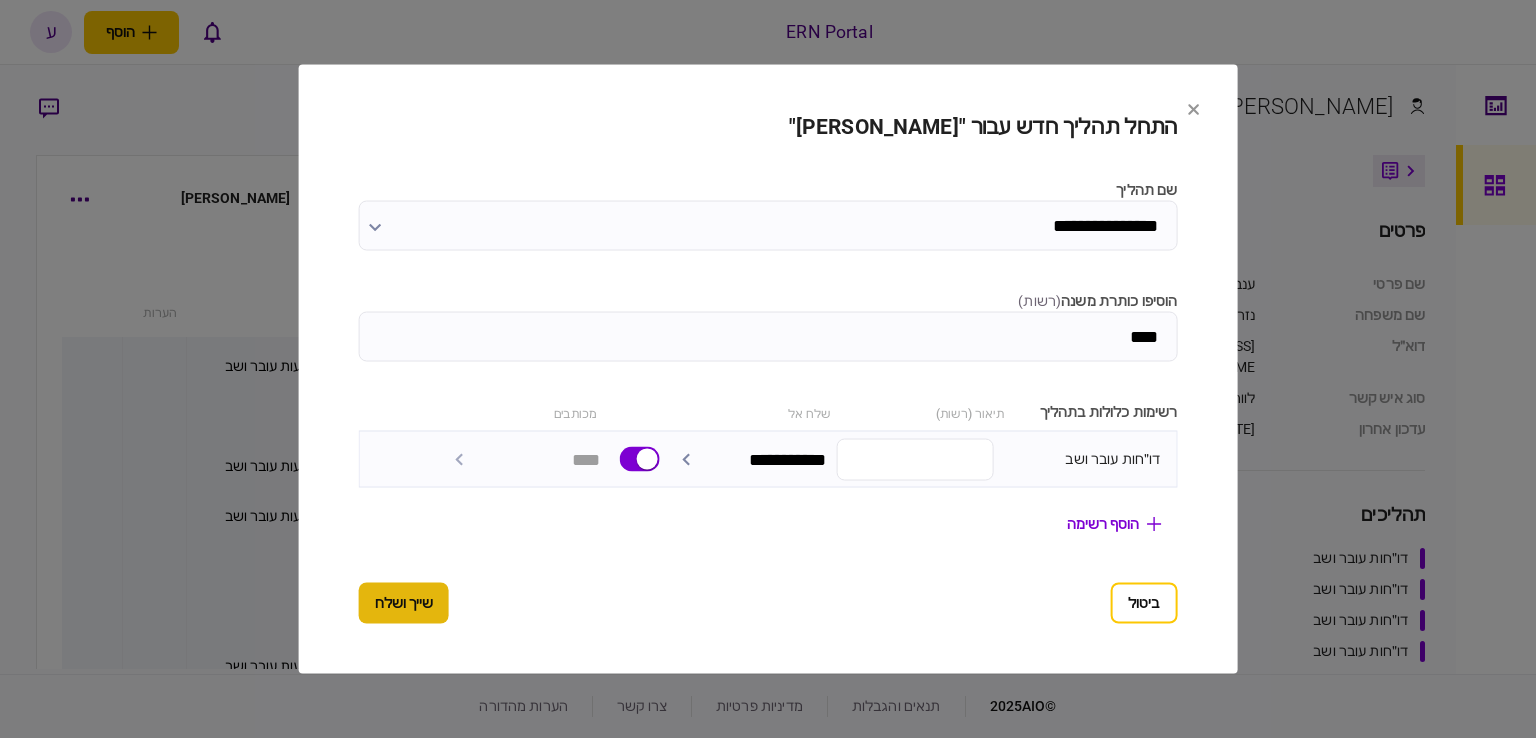 type on "****" 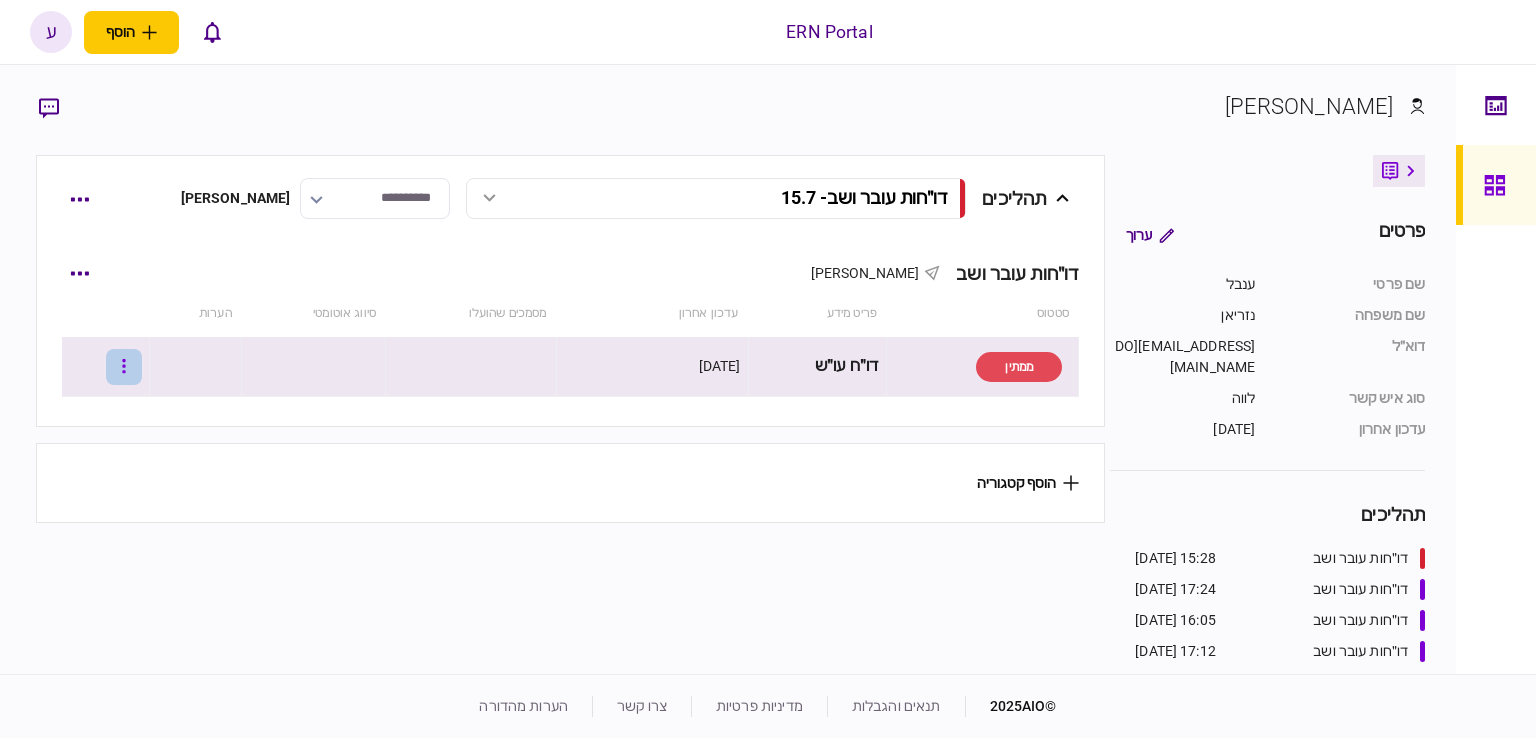 click 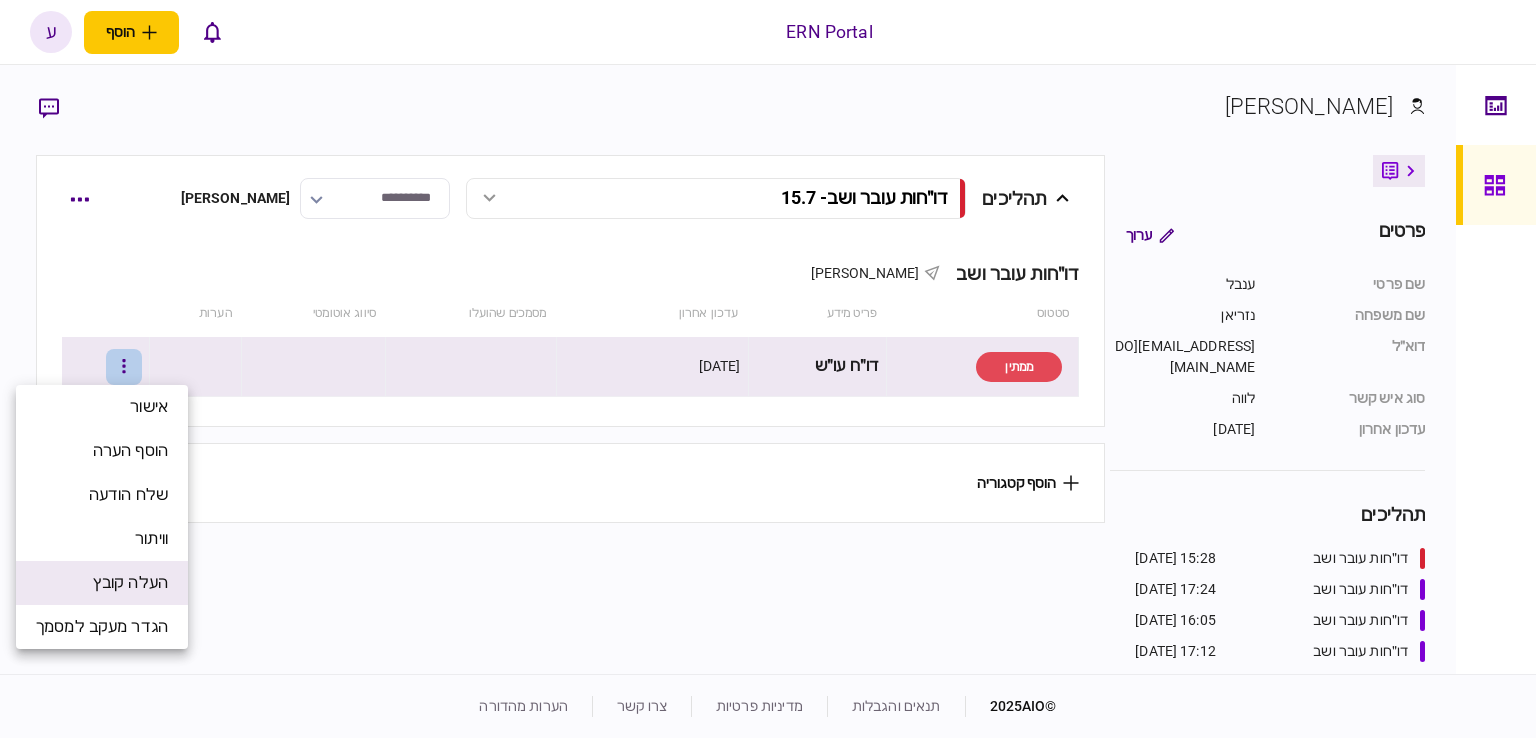click on "העלה קובץ" at bounding box center (130, 583) 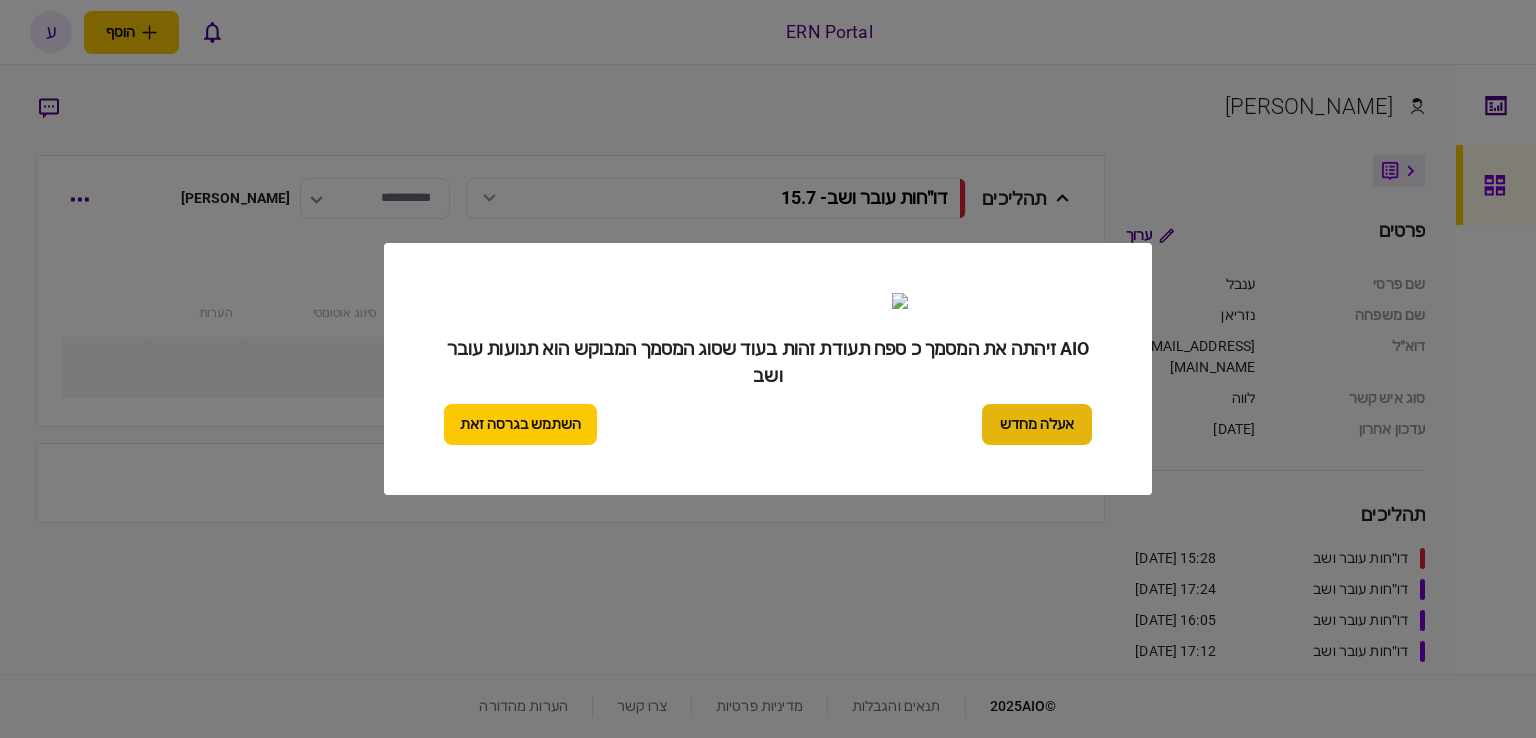 click on "אעלה מחדש" at bounding box center (1037, 424) 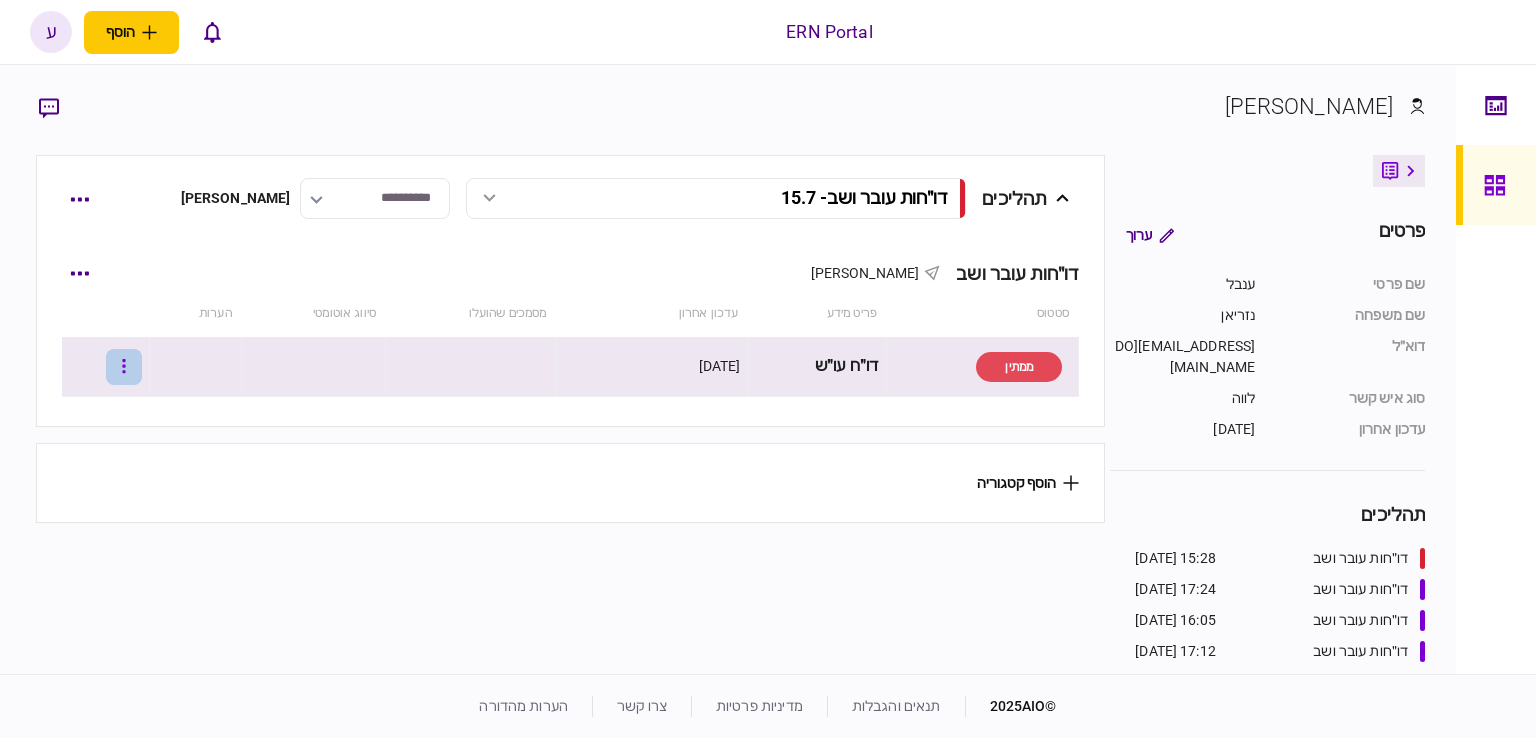 click at bounding box center (124, 367) 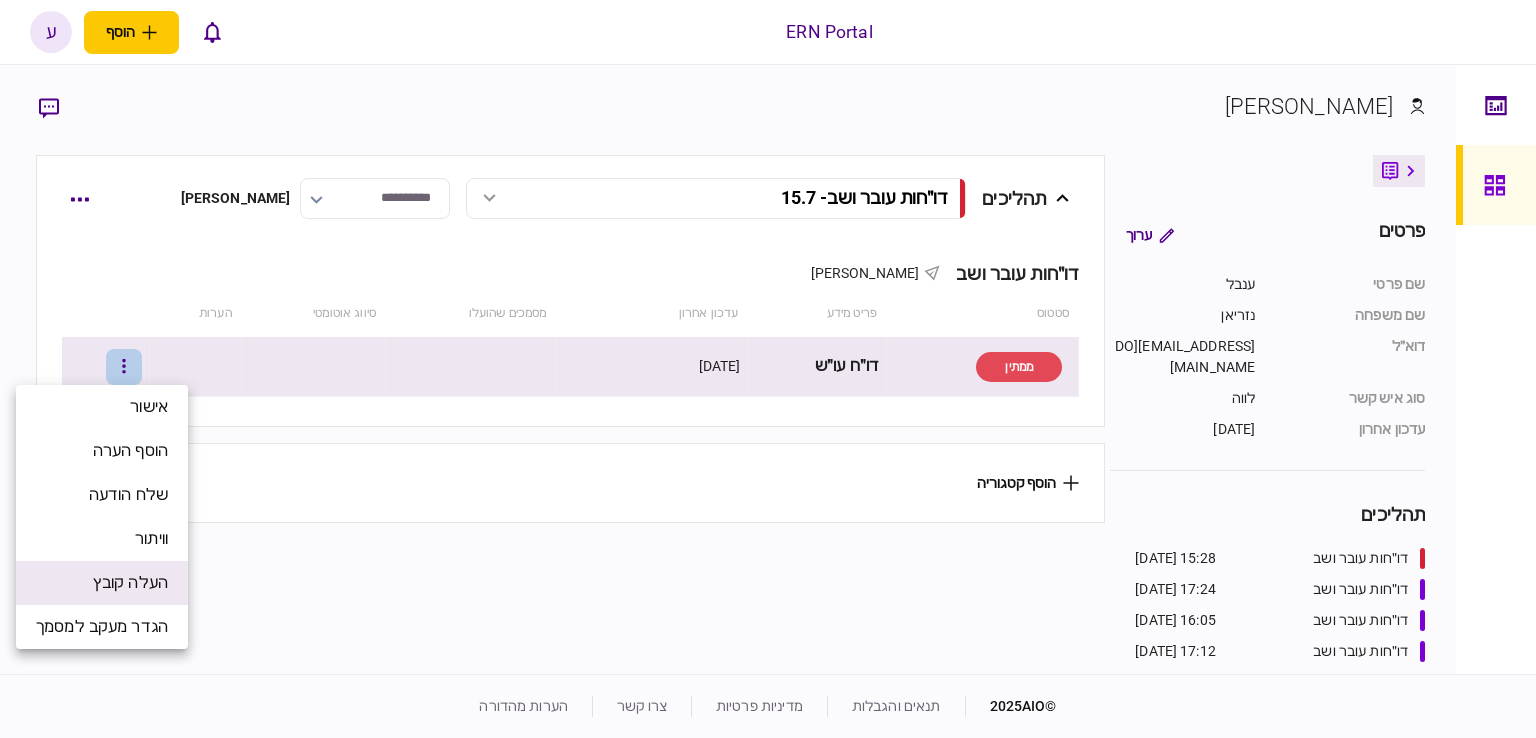 click on "העלה קובץ" at bounding box center [130, 583] 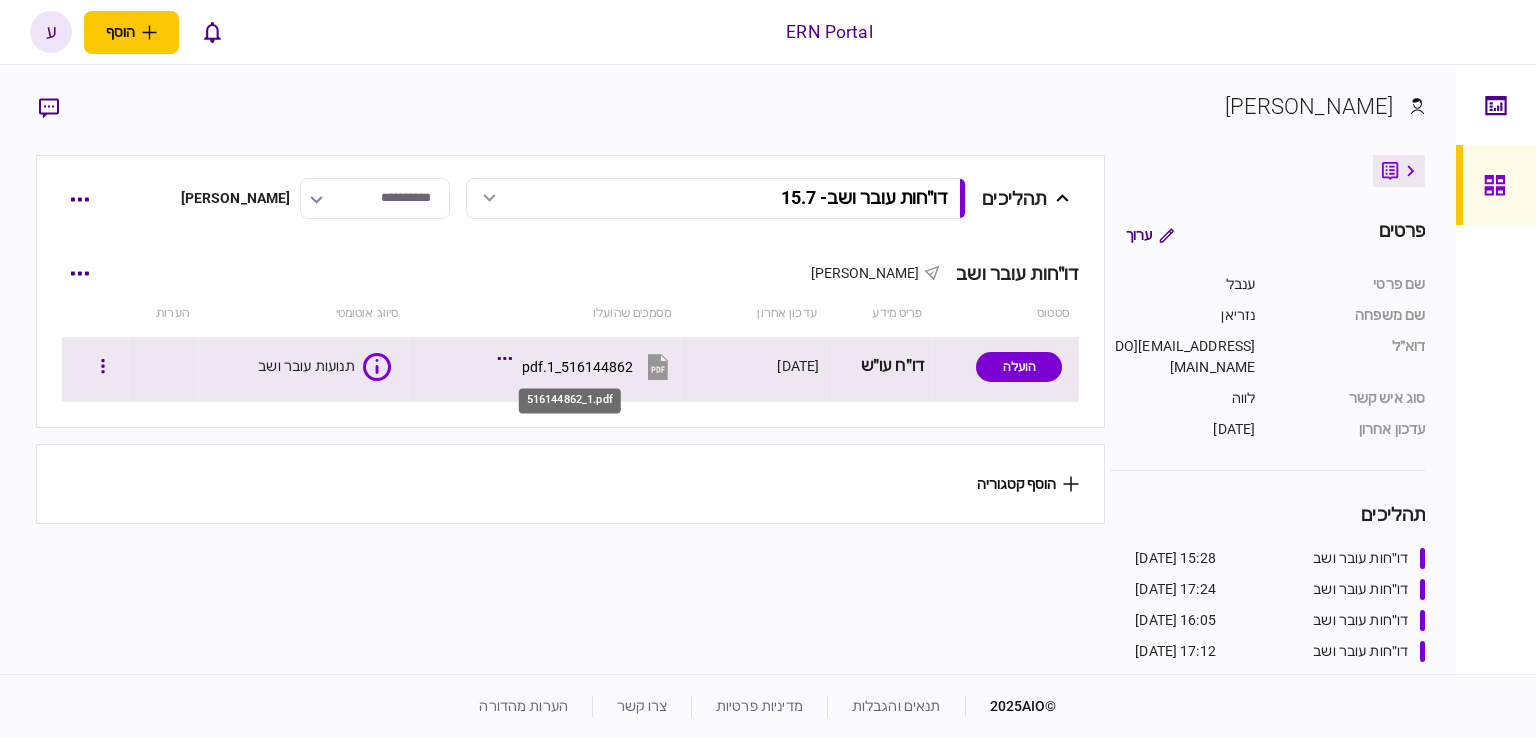 click on "516144862_1.pdf" at bounding box center [577, 367] 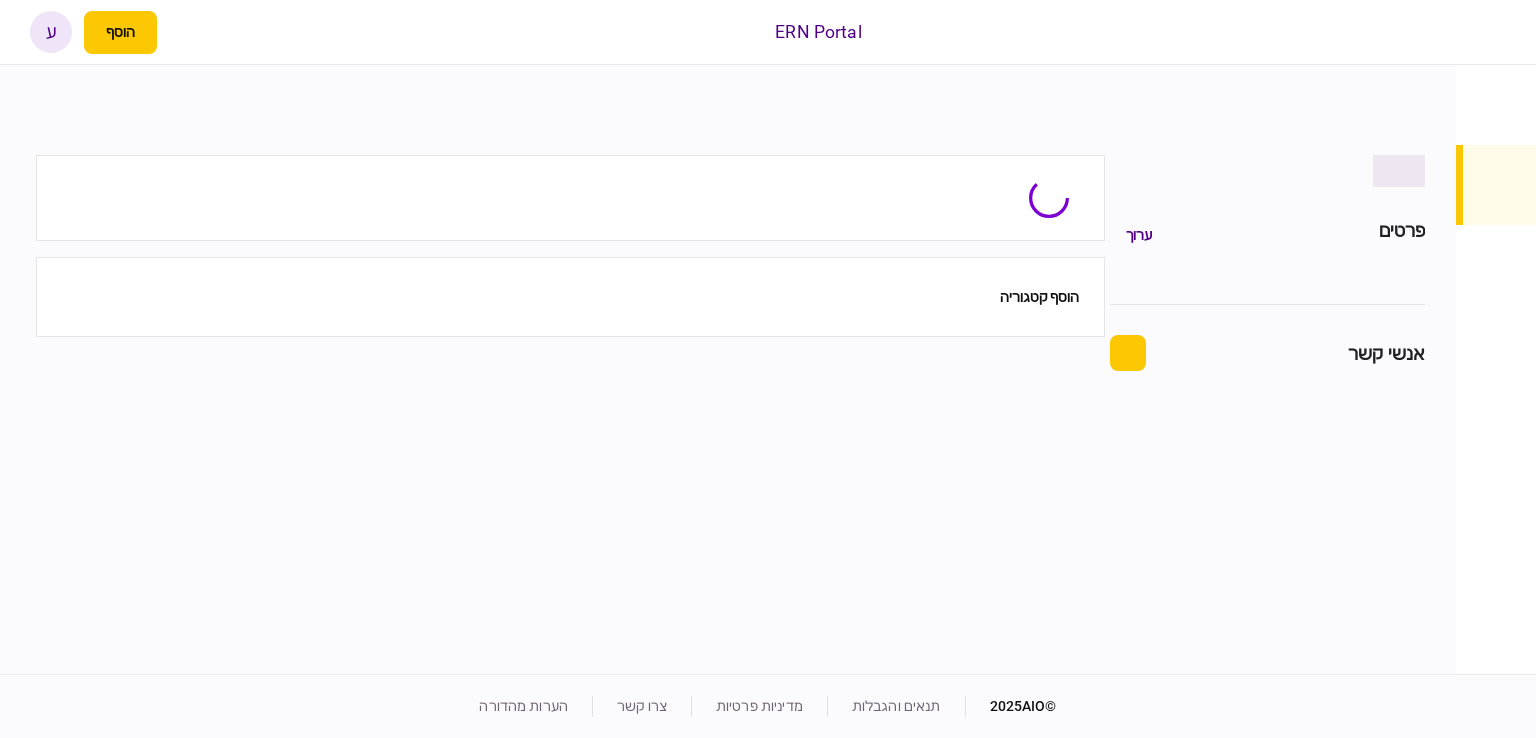 scroll, scrollTop: 0, scrollLeft: 0, axis: both 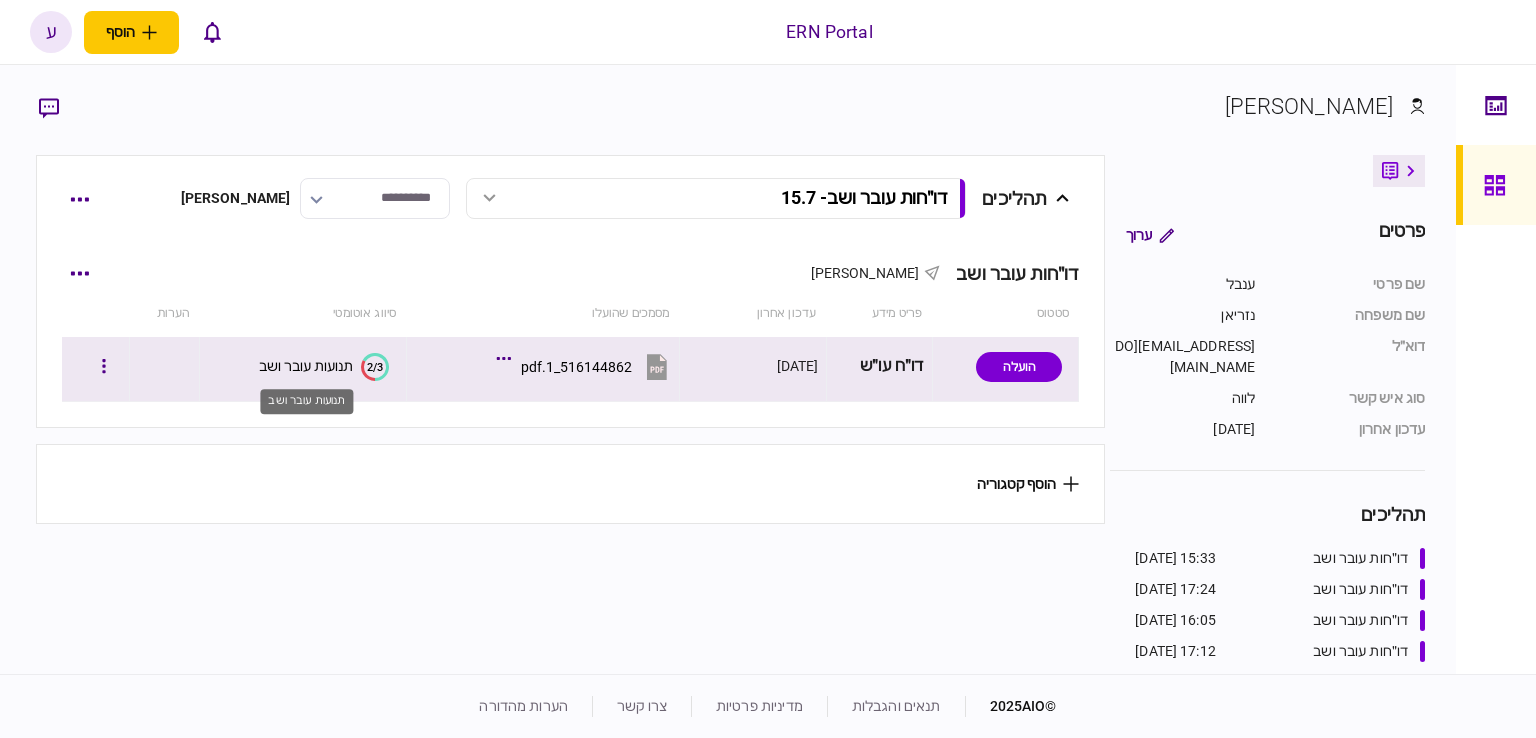 click on "תנועות עובר ושב" at bounding box center [306, 366] 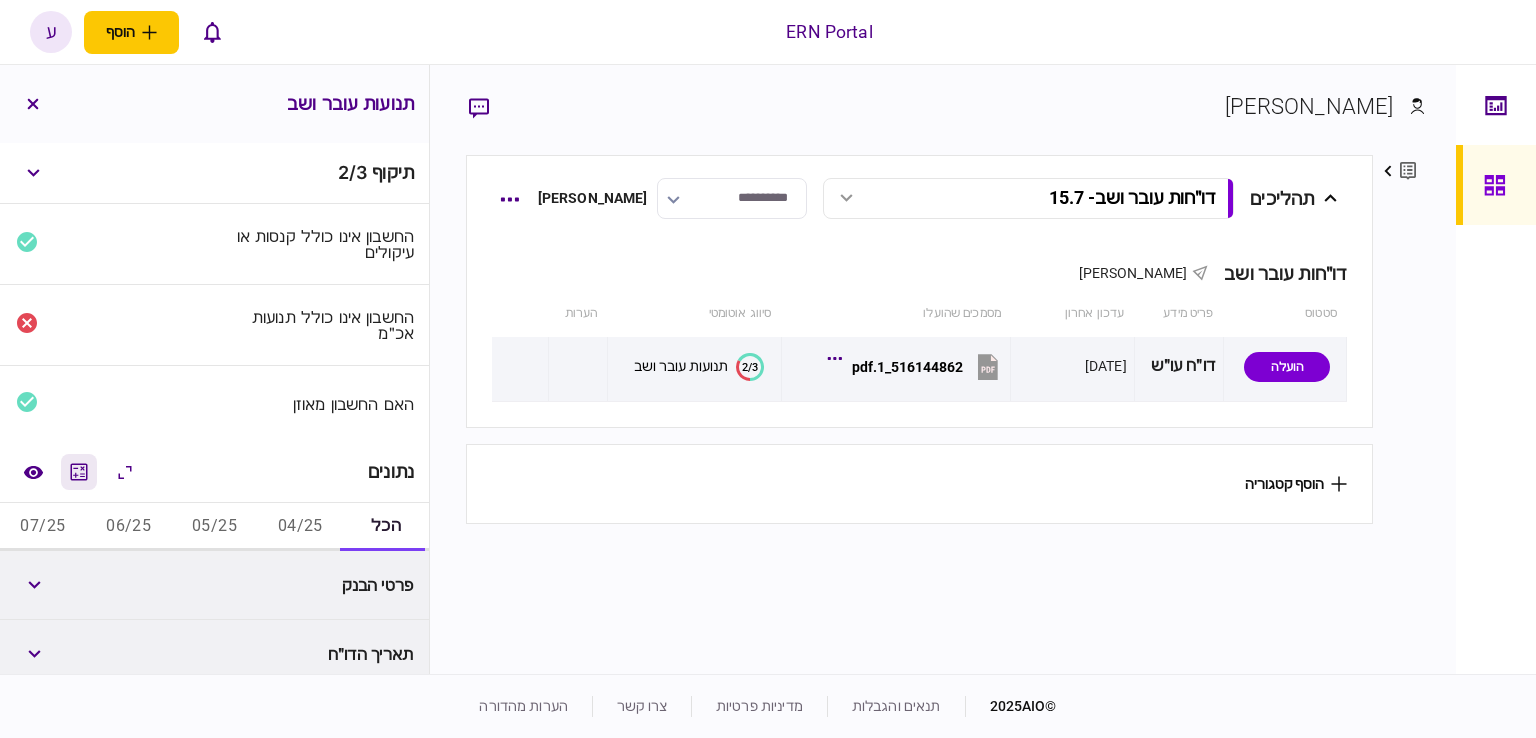 click 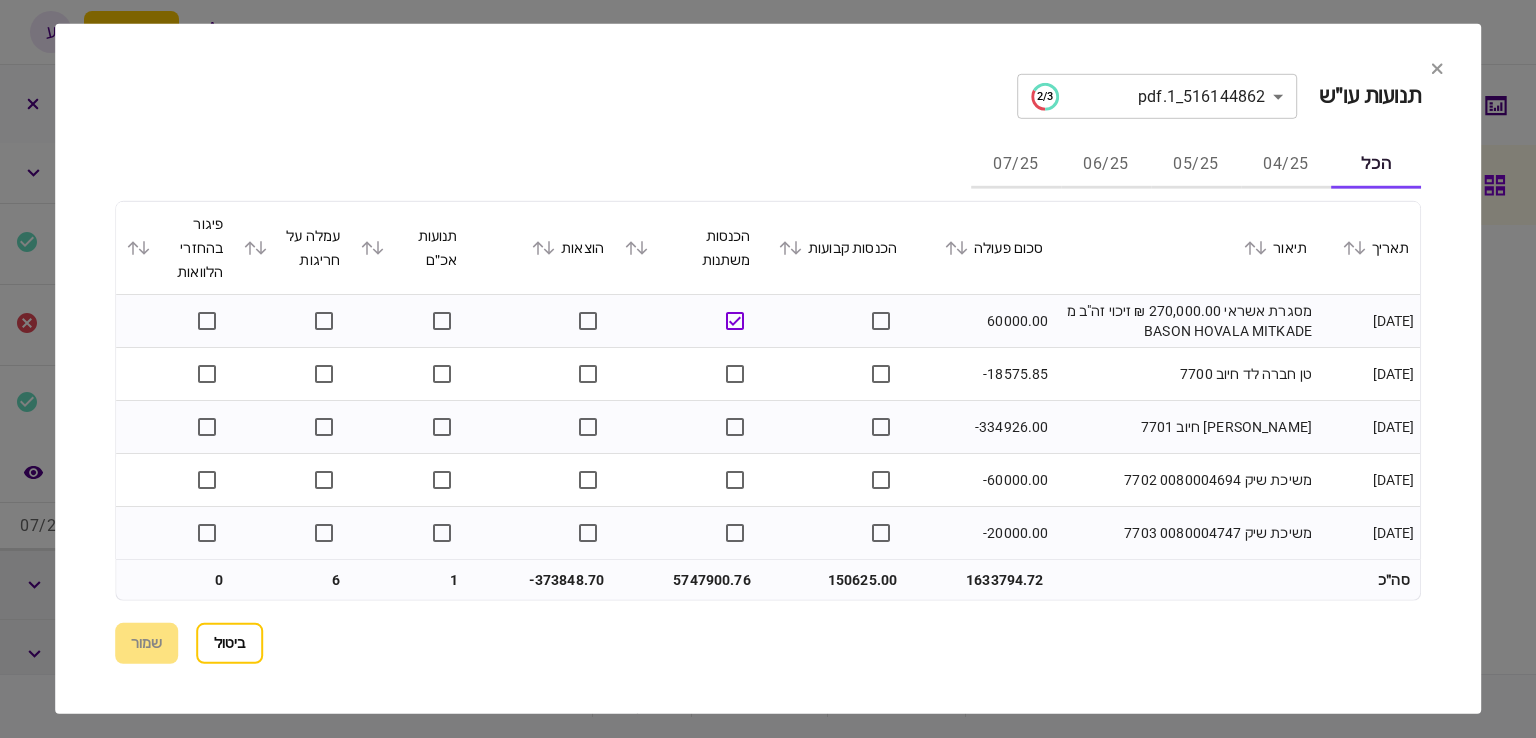 click on "04/25" at bounding box center [1286, 165] 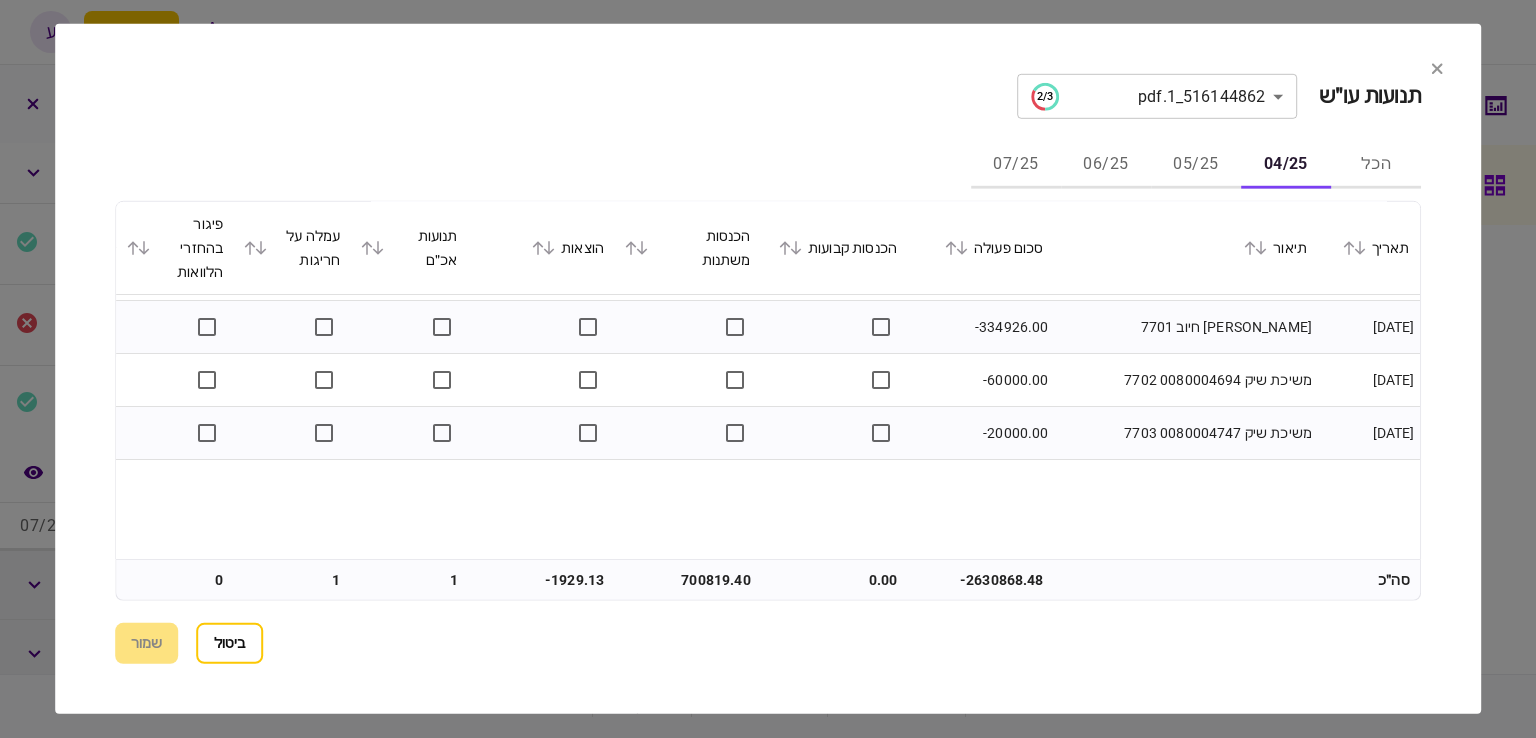 scroll, scrollTop: 0, scrollLeft: 0, axis: both 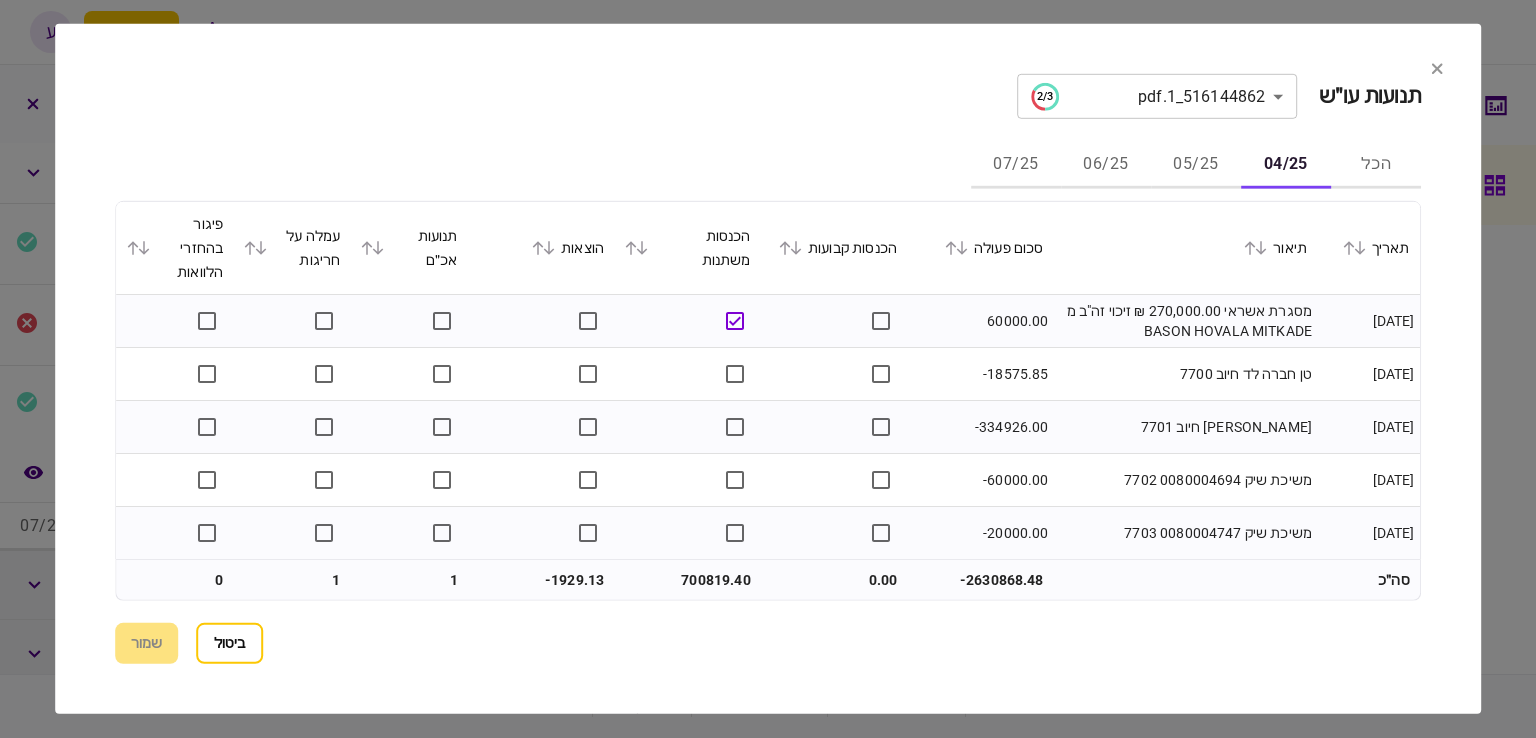 click 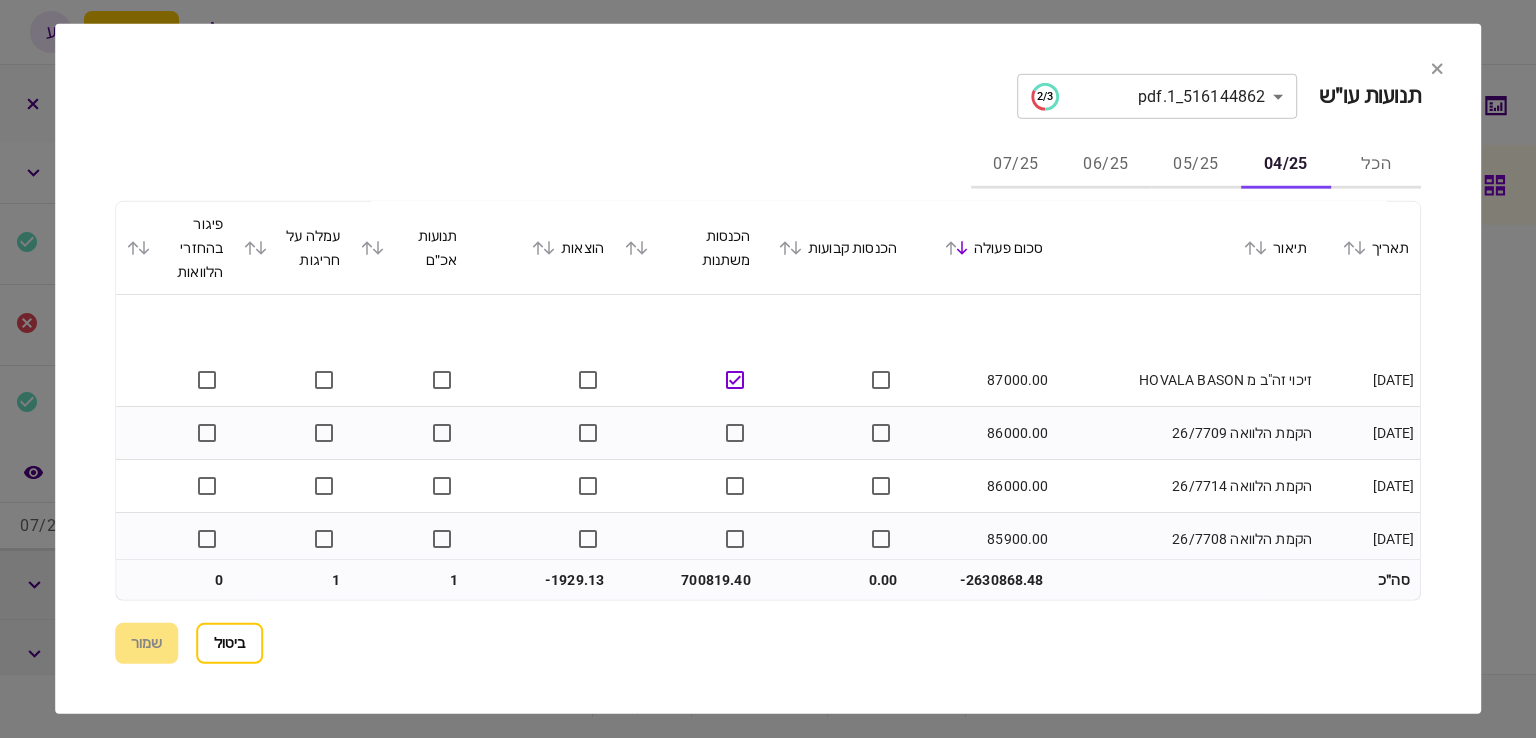scroll, scrollTop: 200, scrollLeft: 0, axis: vertical 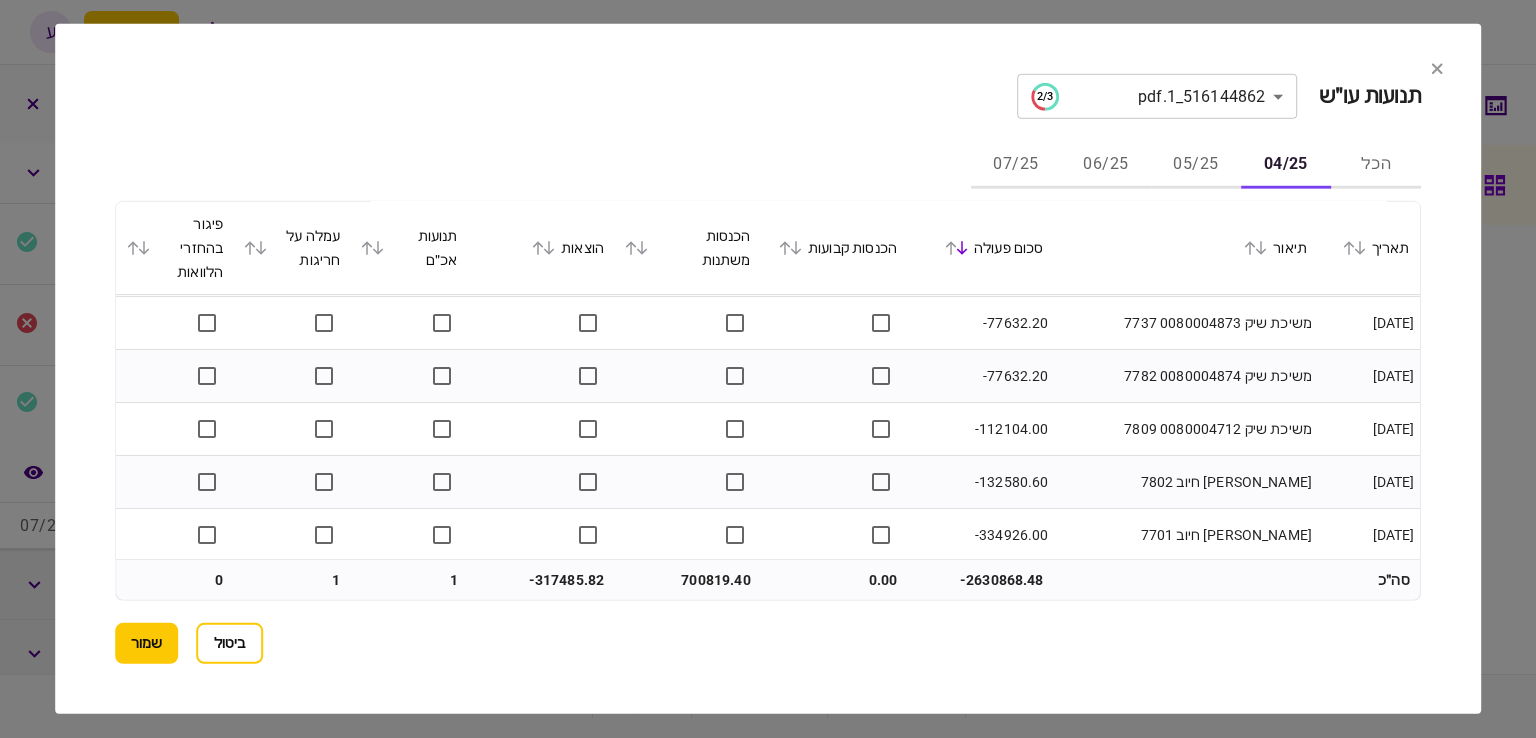 click on "05/25" at bounding box center [1196, 165] 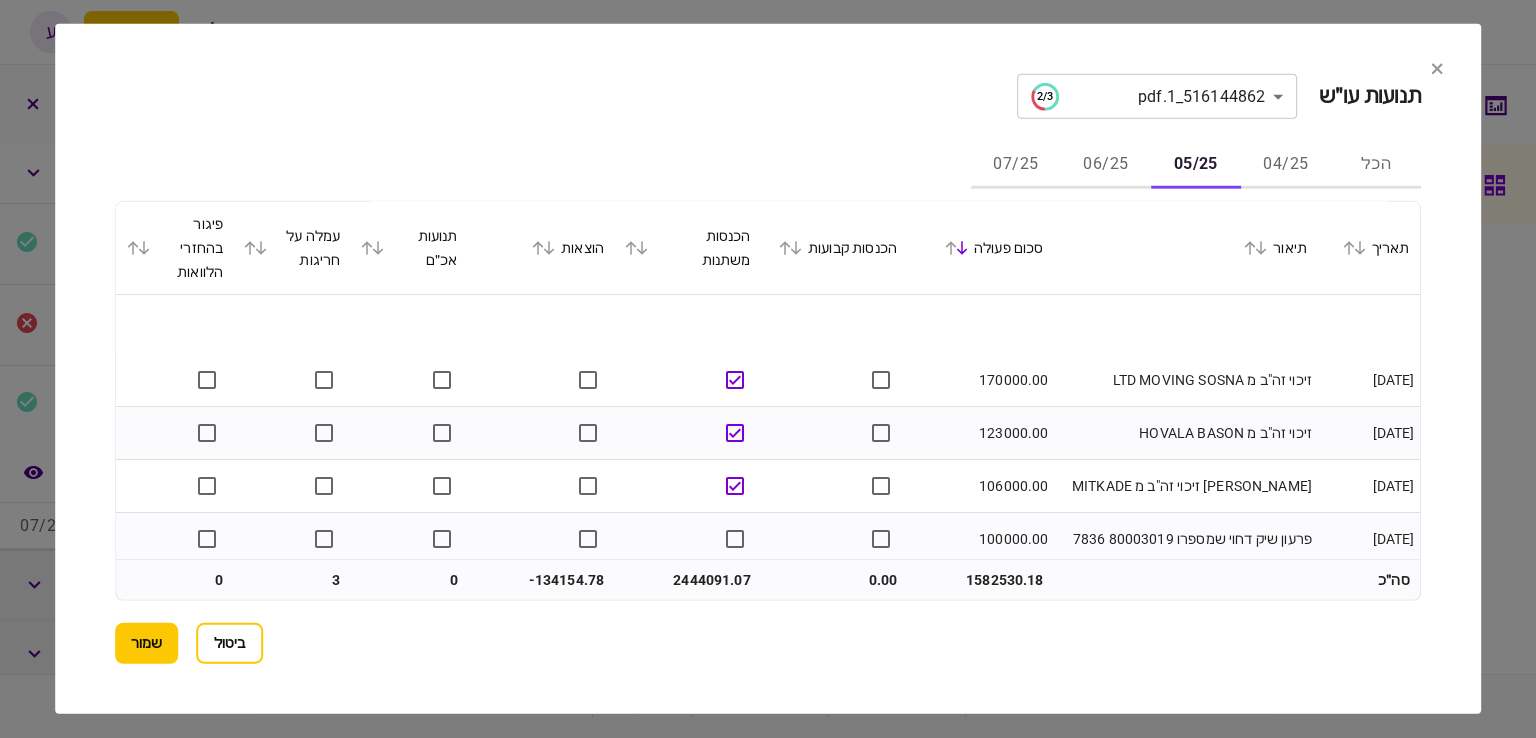scroll, scrollTop: 200, scrollLeft: 0, axis: vertical 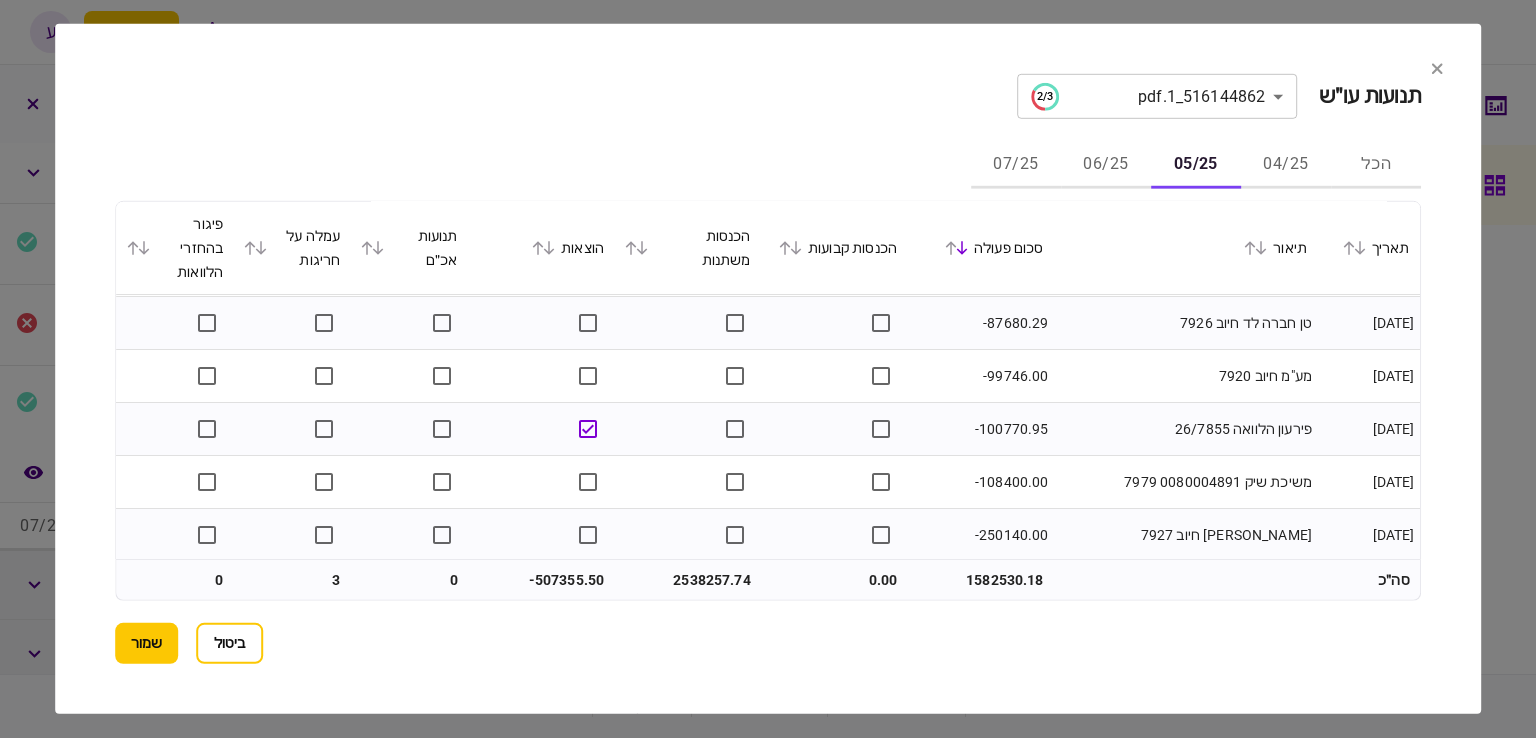 click on "06/25" at bounding box center [1106, 165] 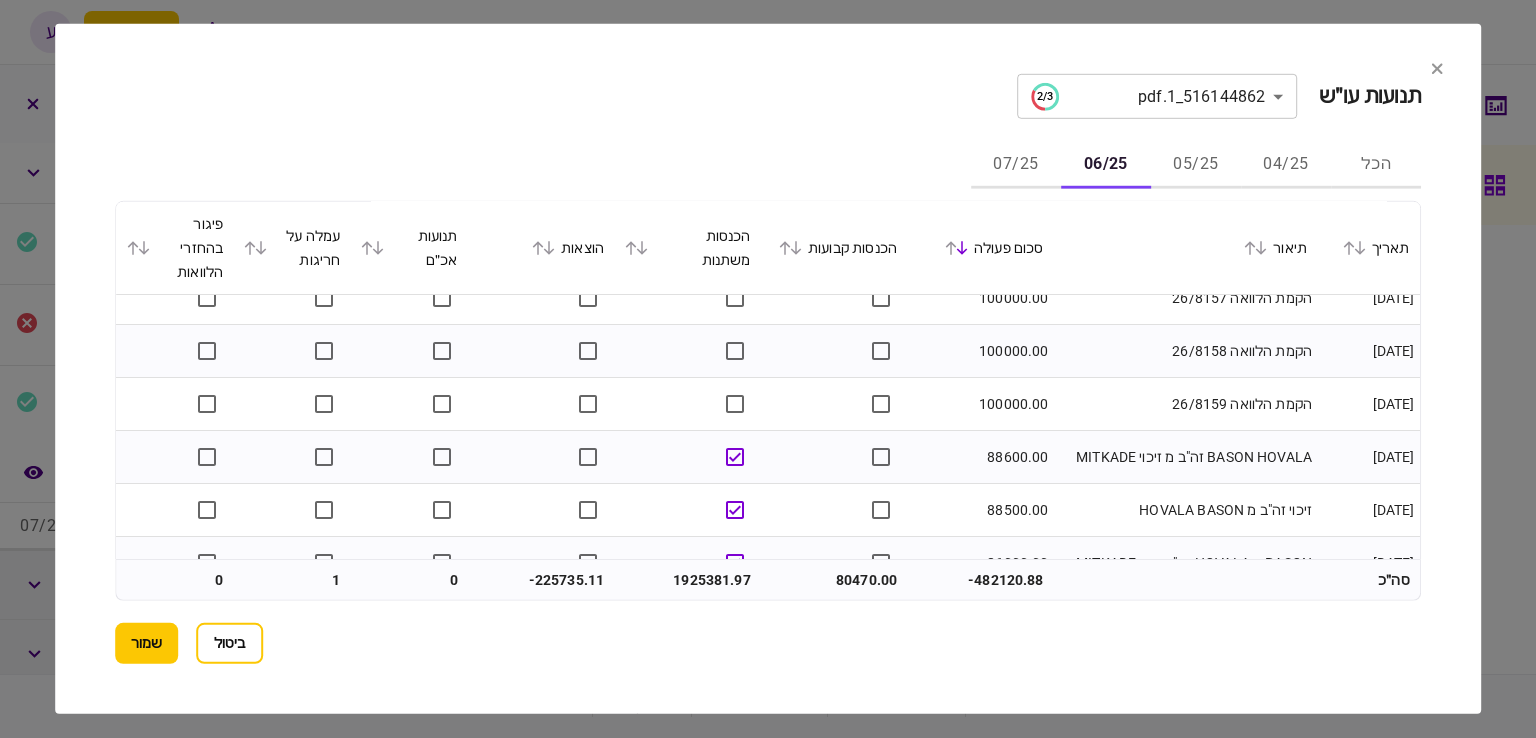 scroll, scrollTop: 400, scrollLeft: 0, axis: vertical 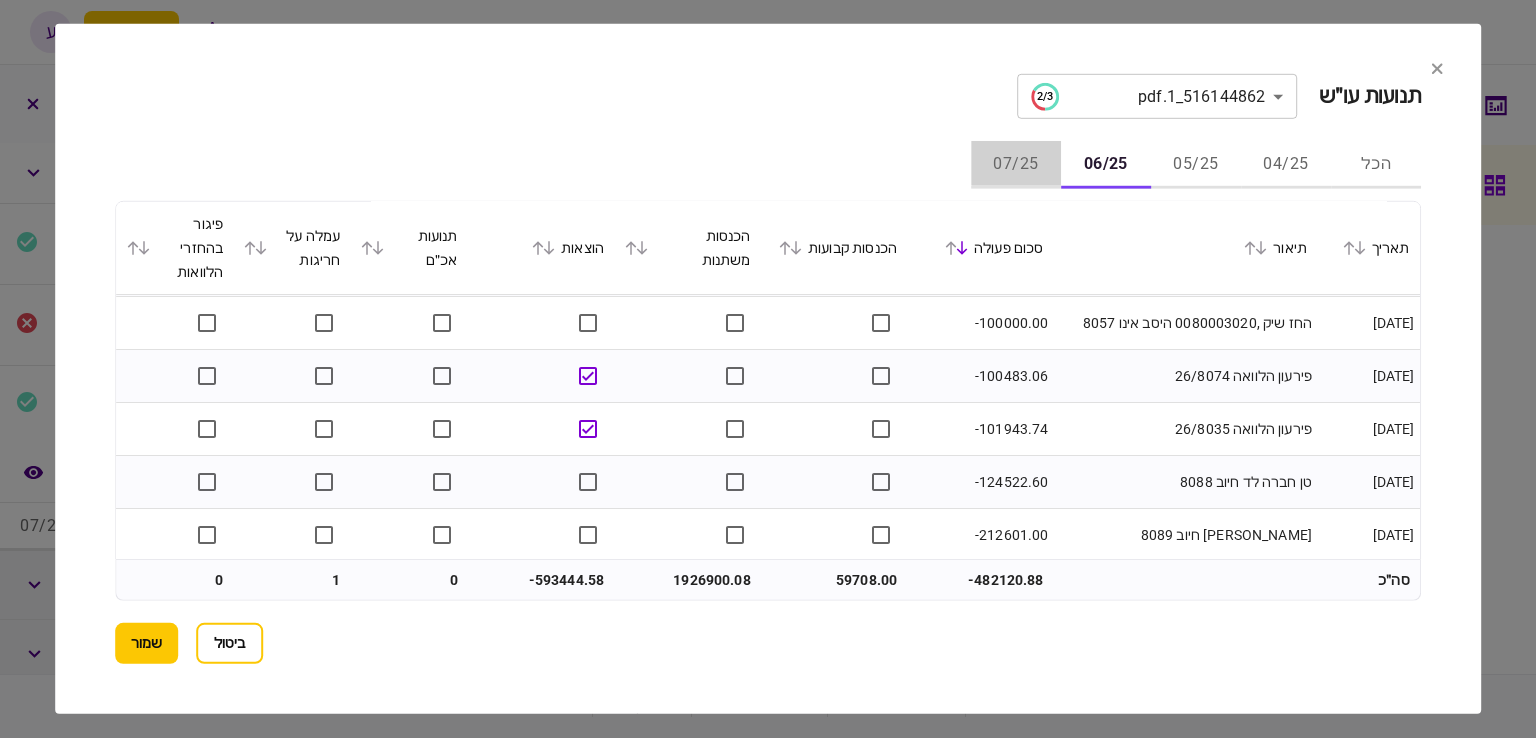 click on "07/25" at bounding box center [1016, 165] 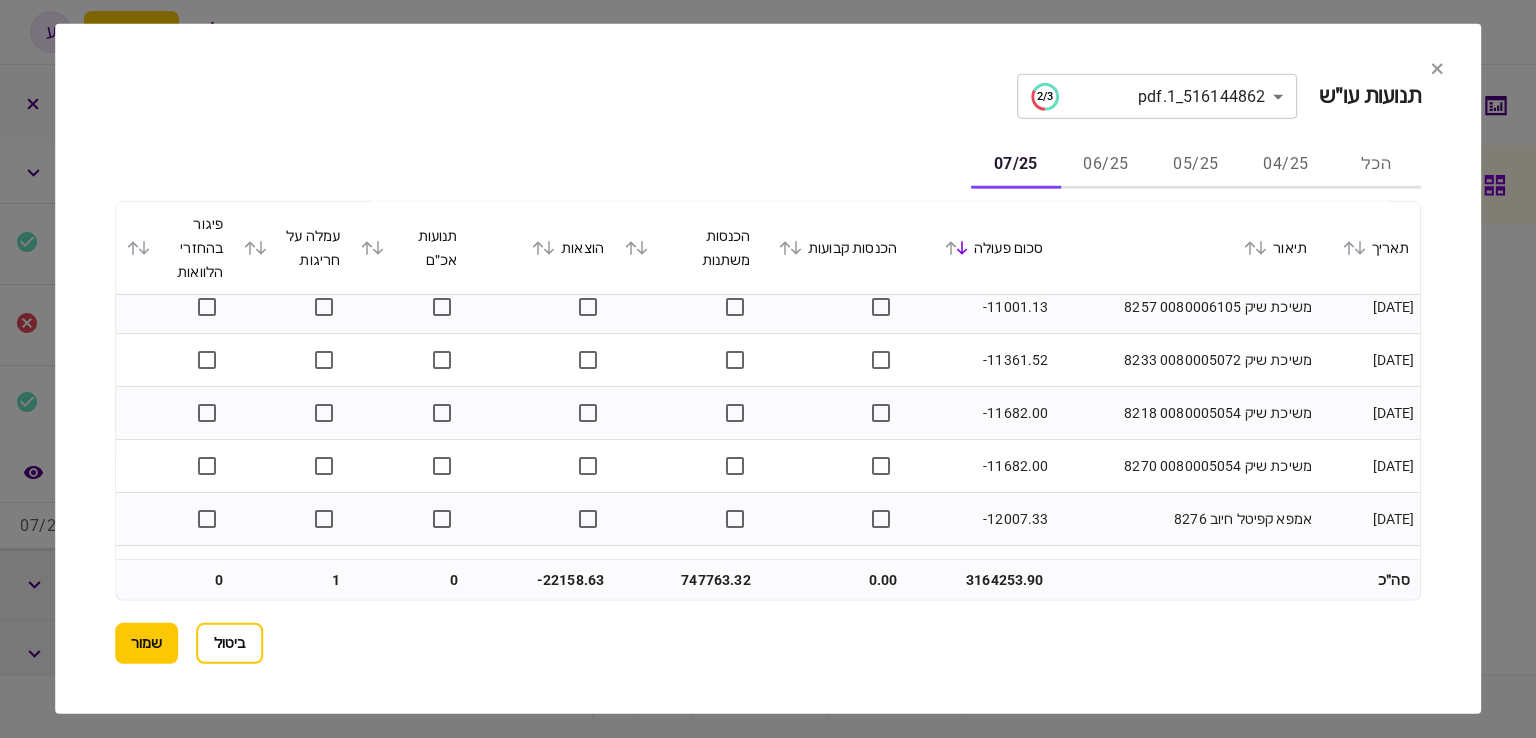 scroll, scrollTop: 3400, scrollLeft: 0, axis: vertical 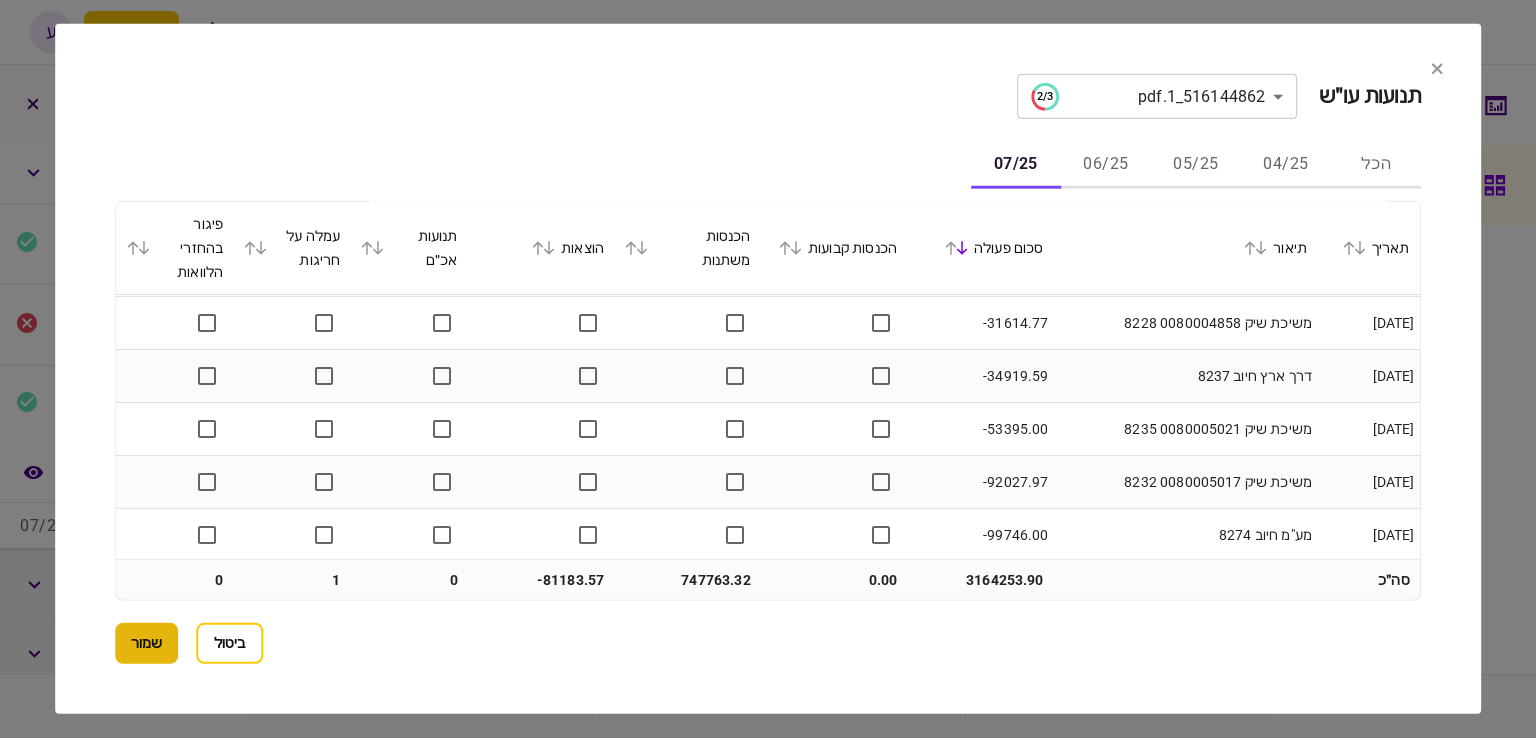 click on "**********" at bounding box center (768, 369) 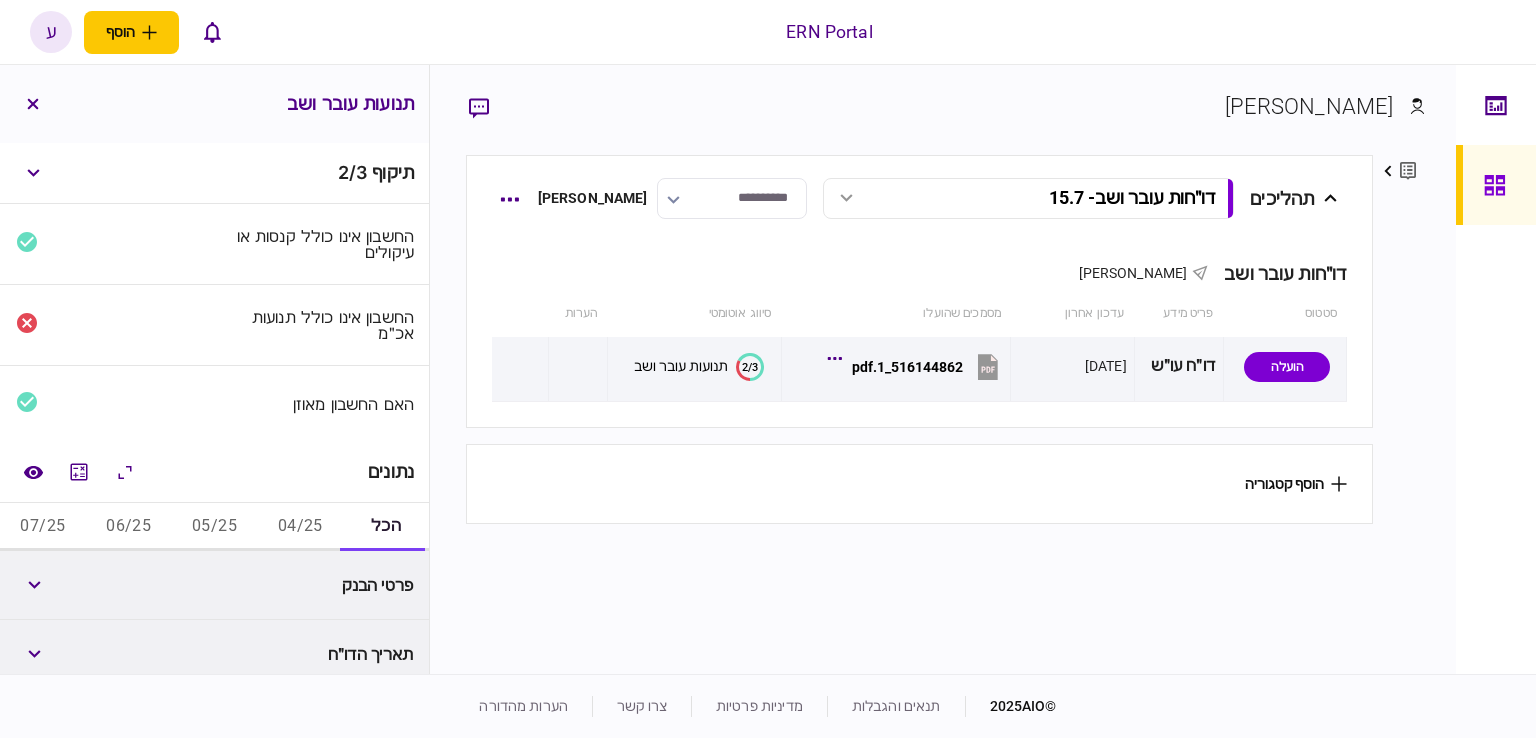 scroll, scrollTop: 200, scrollLeft: 0, axis: vertical 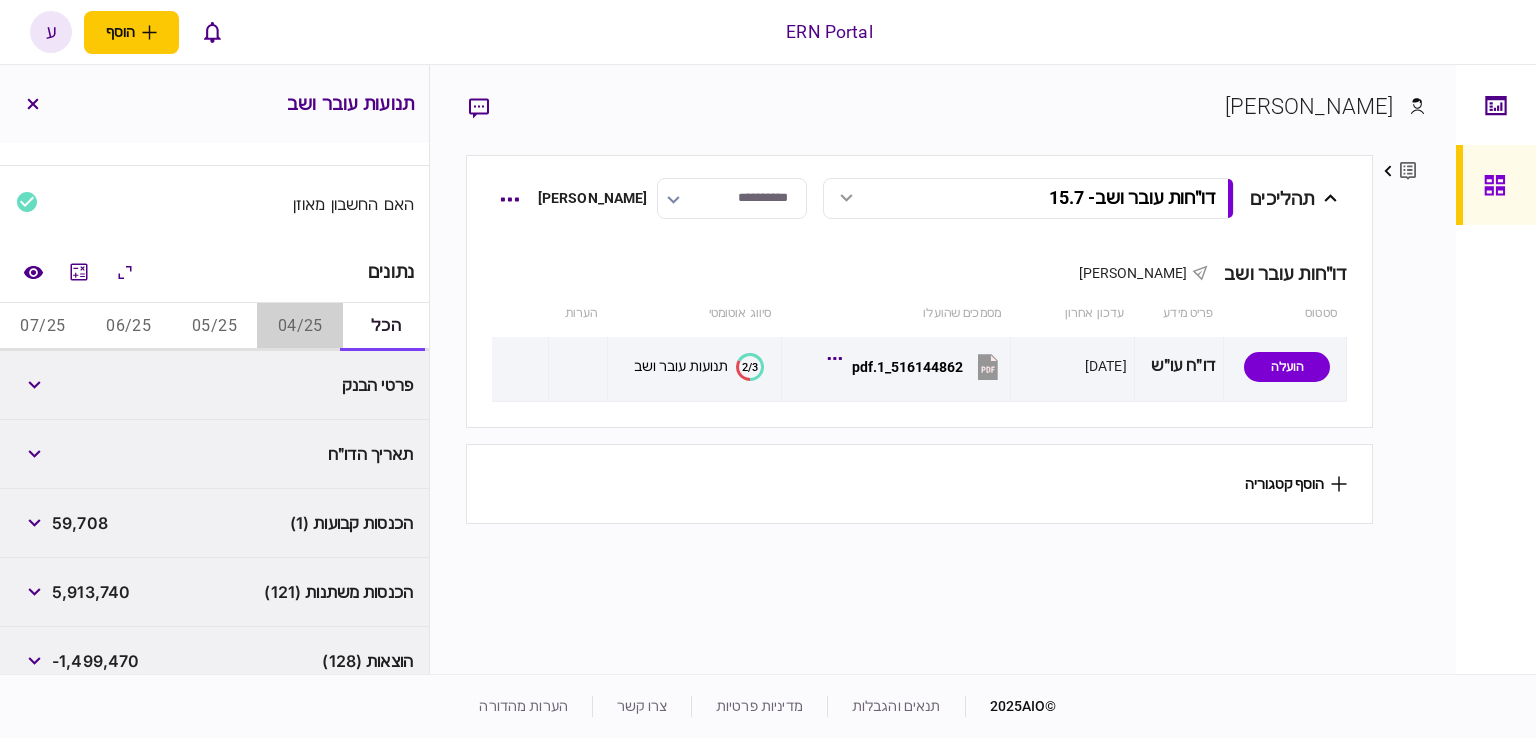 click on "04/25" at bounding box center (300, 327) 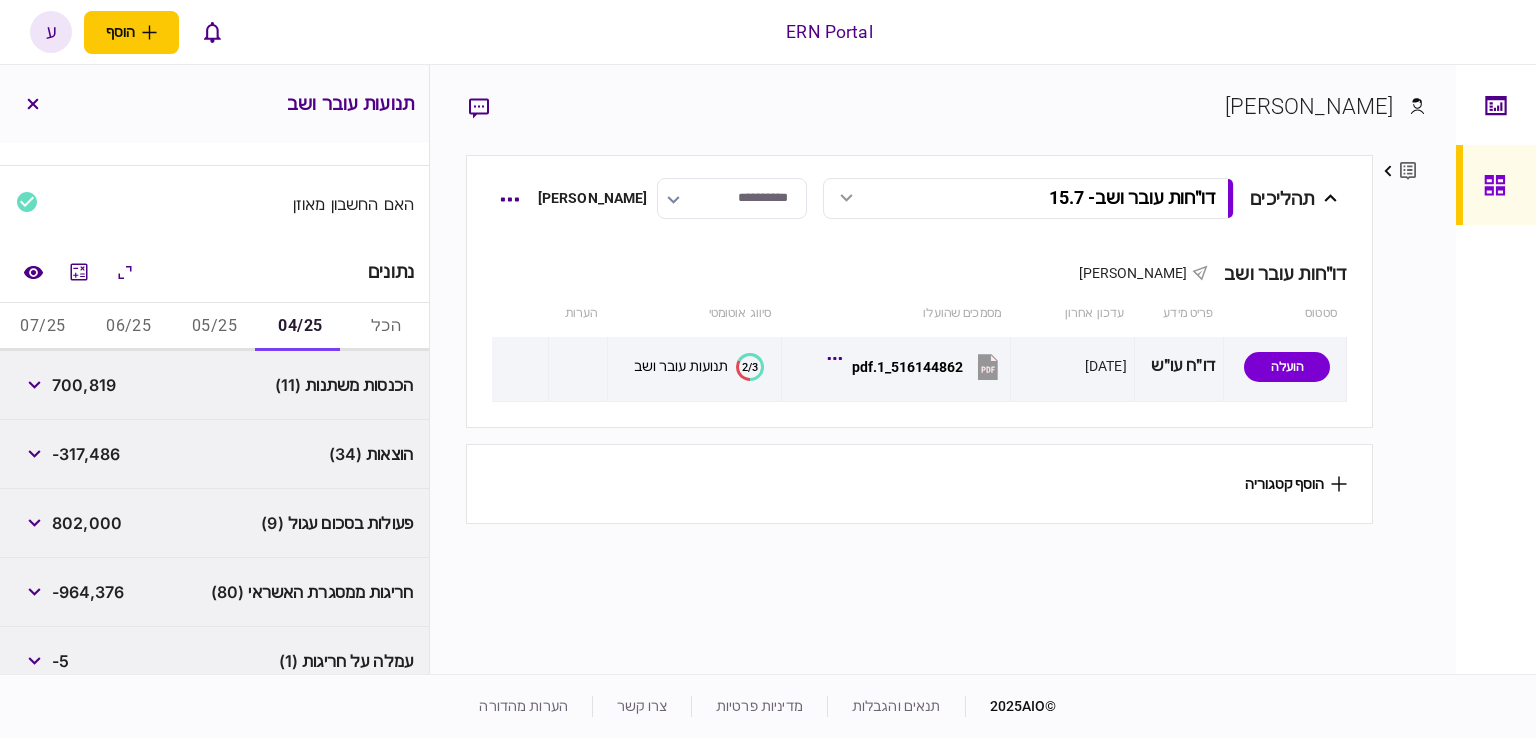click on "700,819" at bounding box center (84, 385) 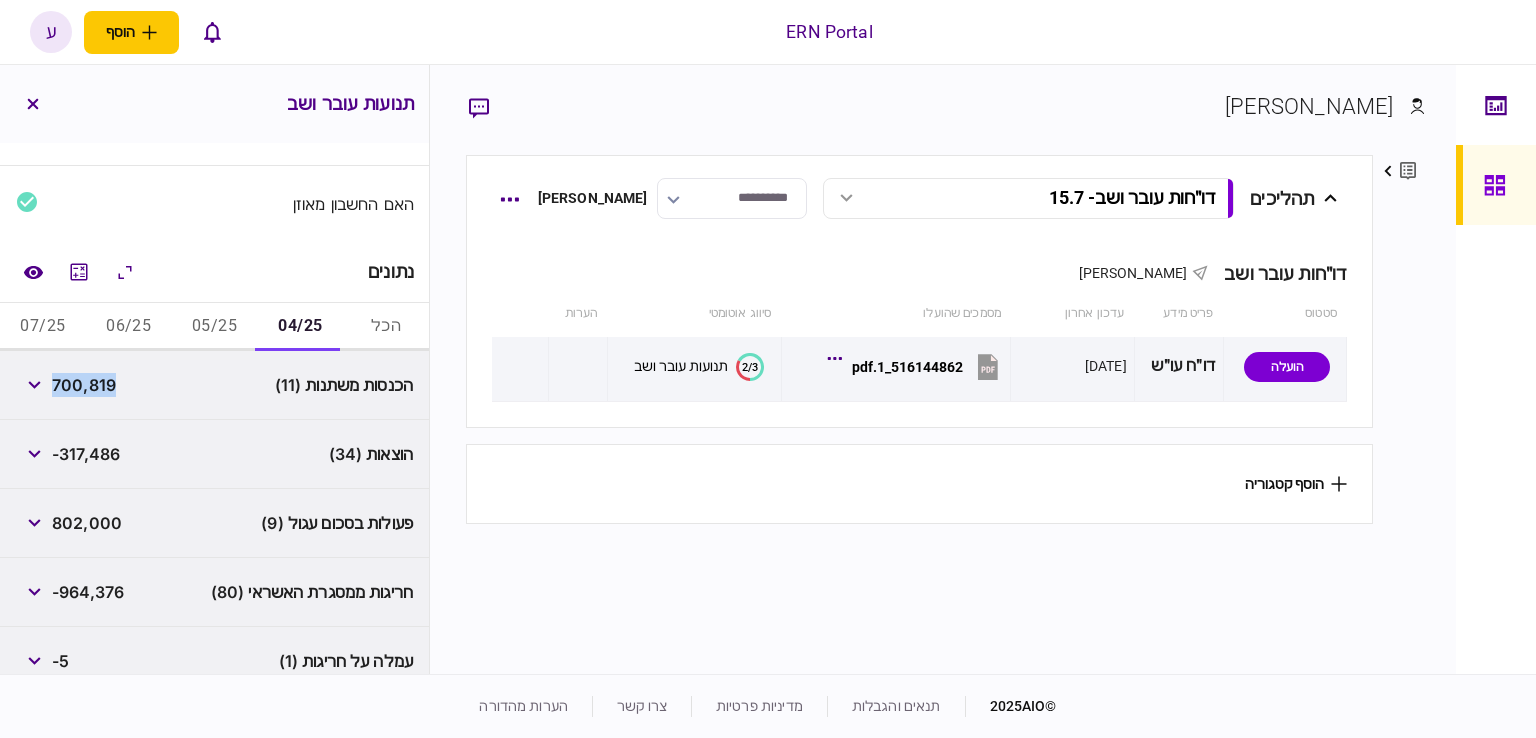 click on "700,819" at bounding box center (84, 385) 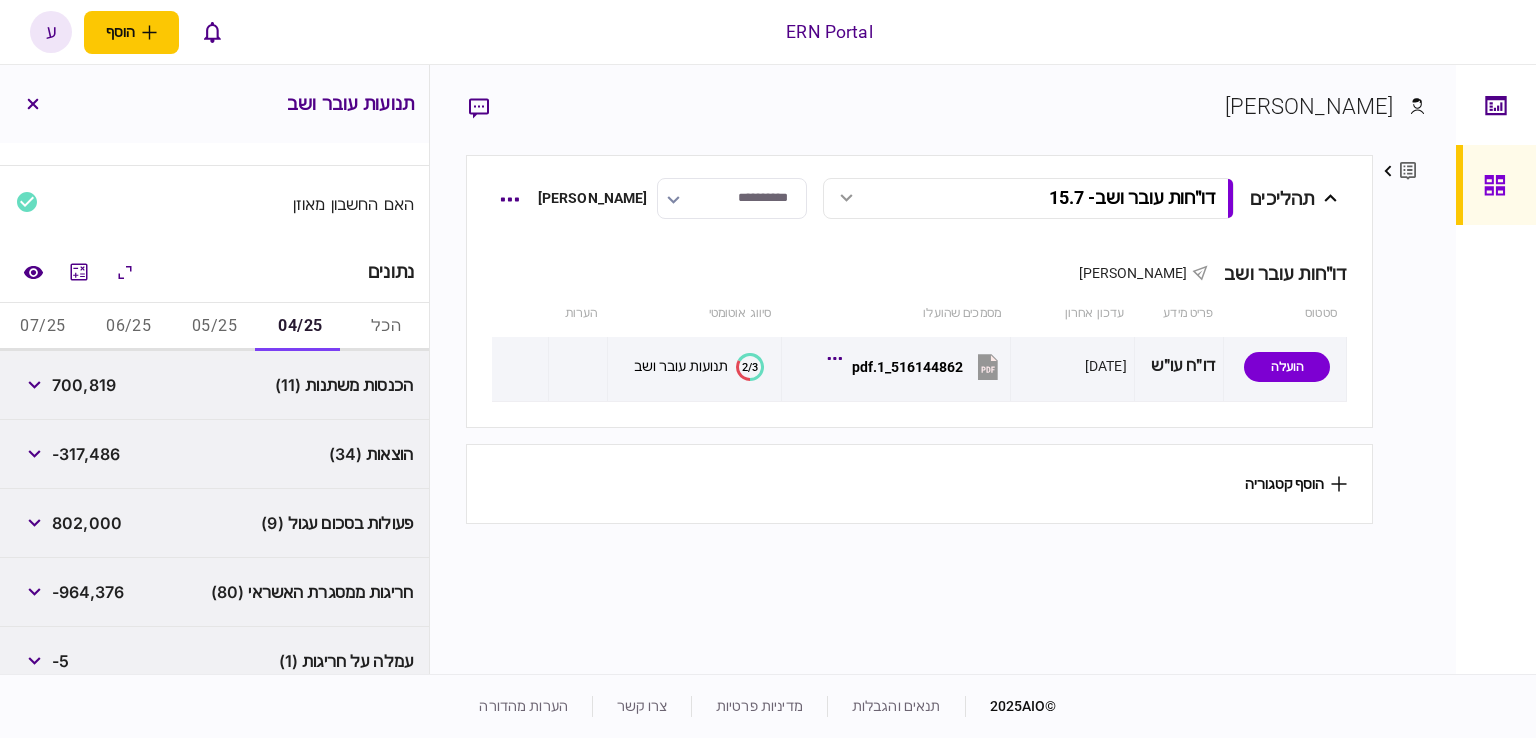 click on "-317,486" at bounding box center (86, 454) 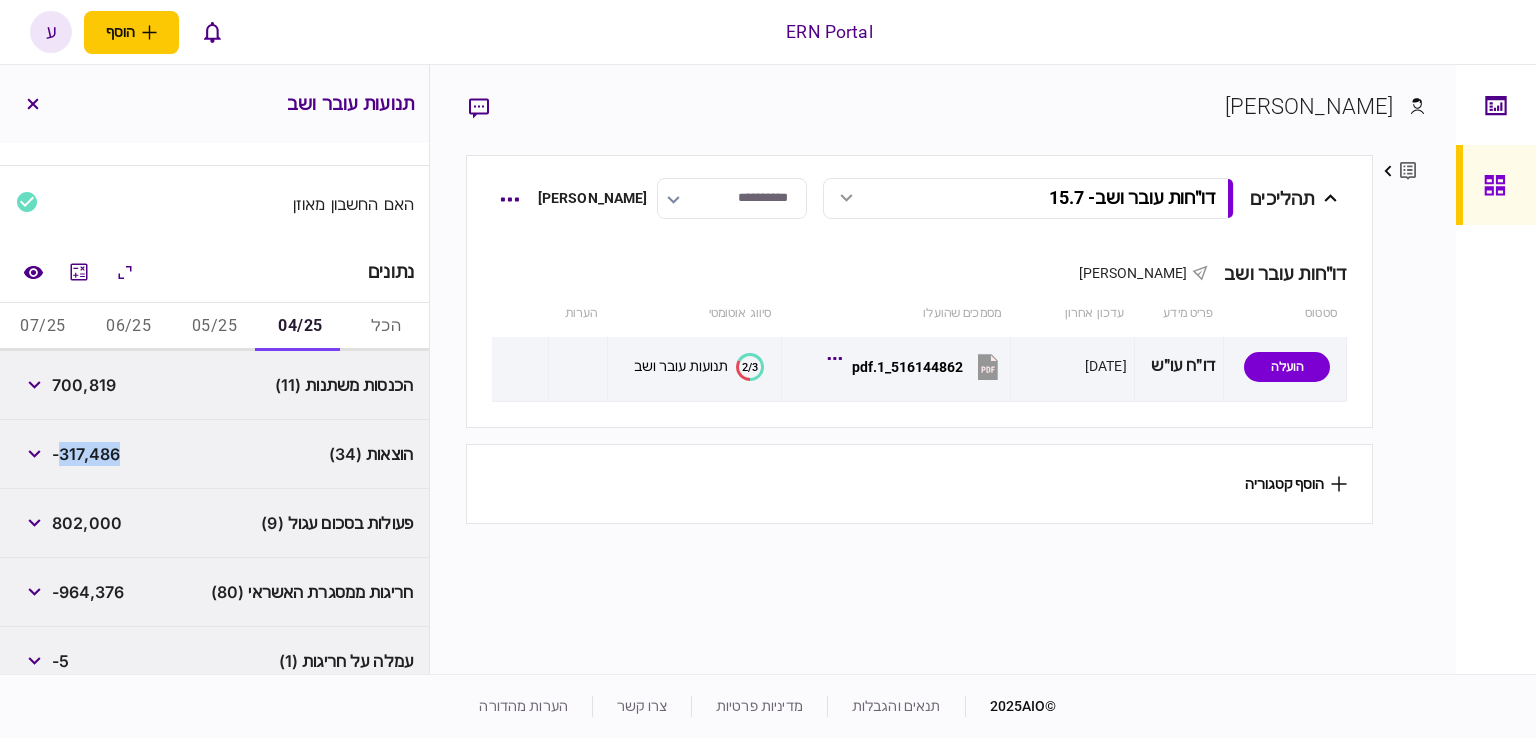 click on "-317,486" at bounding box center (86, 454) 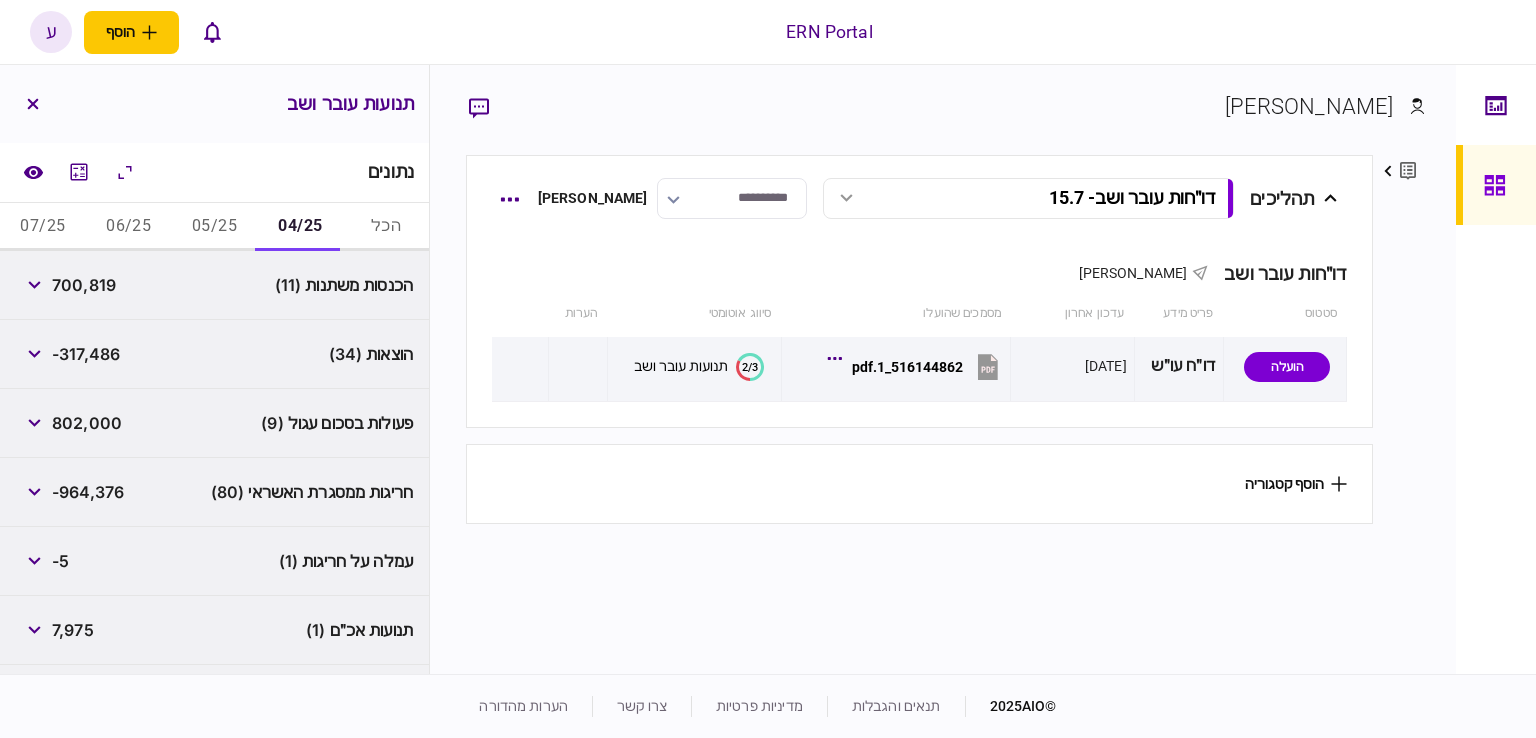 scroll, scrollTop: 400, scrollLeft: 0, axis: vertical 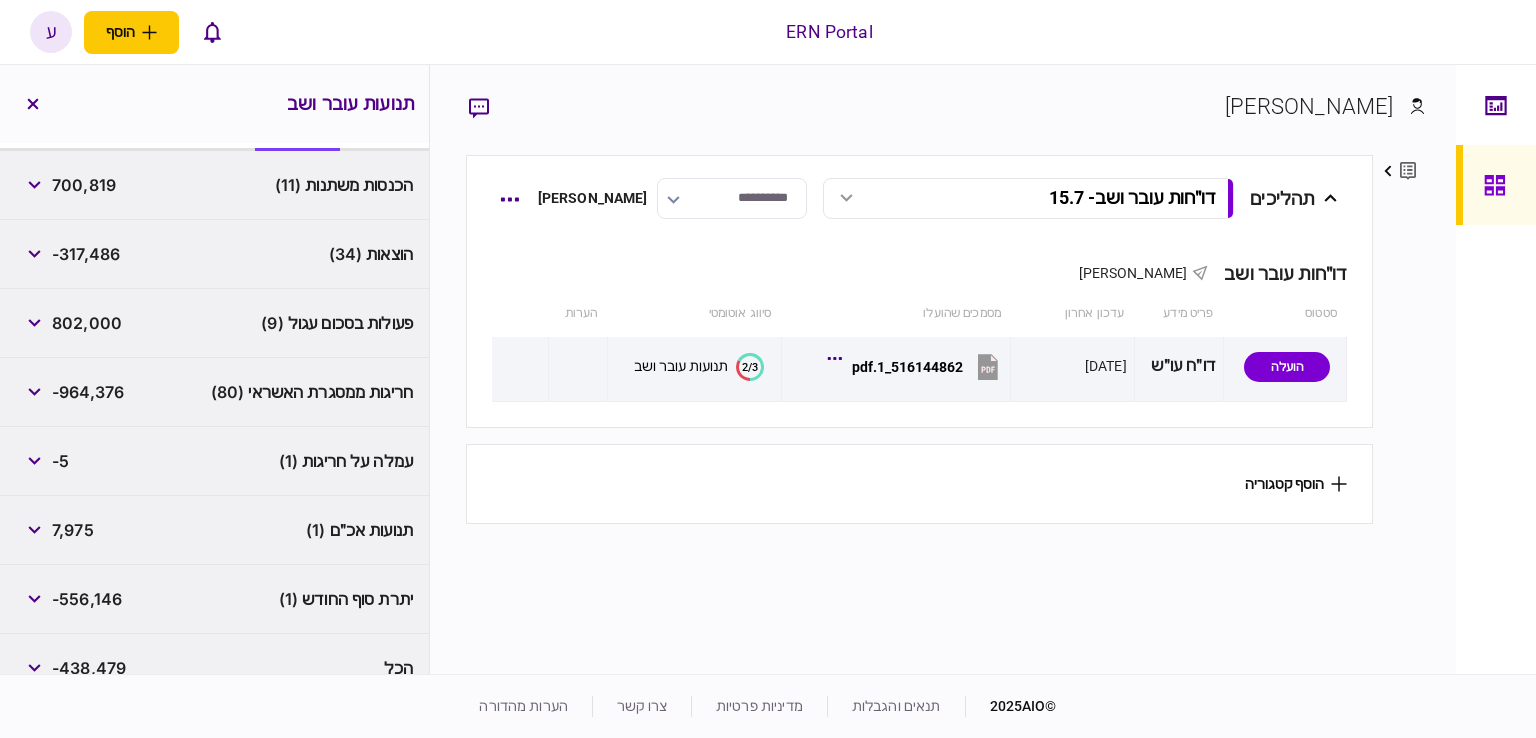 click on "-556,146" at bounding box center [87, 599] 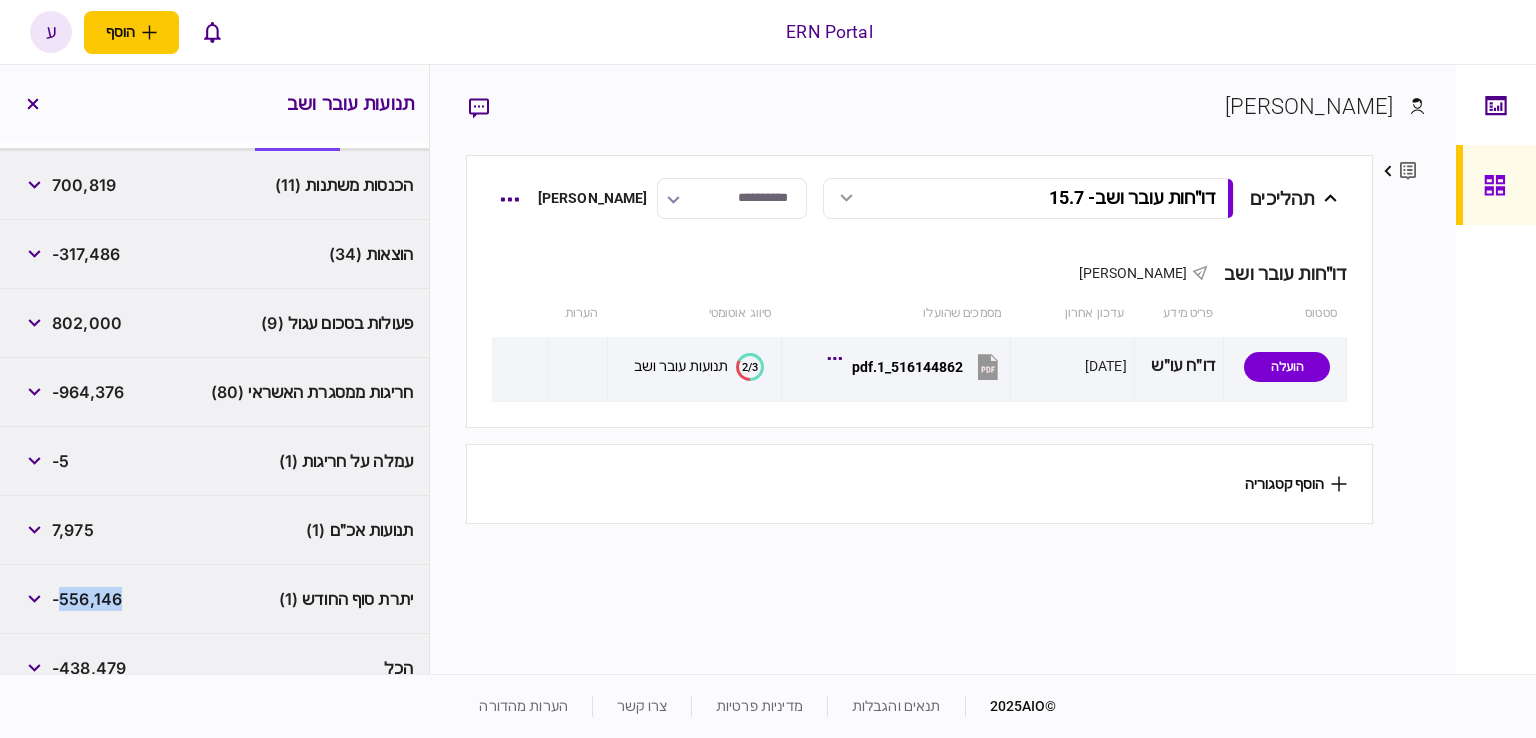 click on "-556,146" at bounding box center (87, 599) 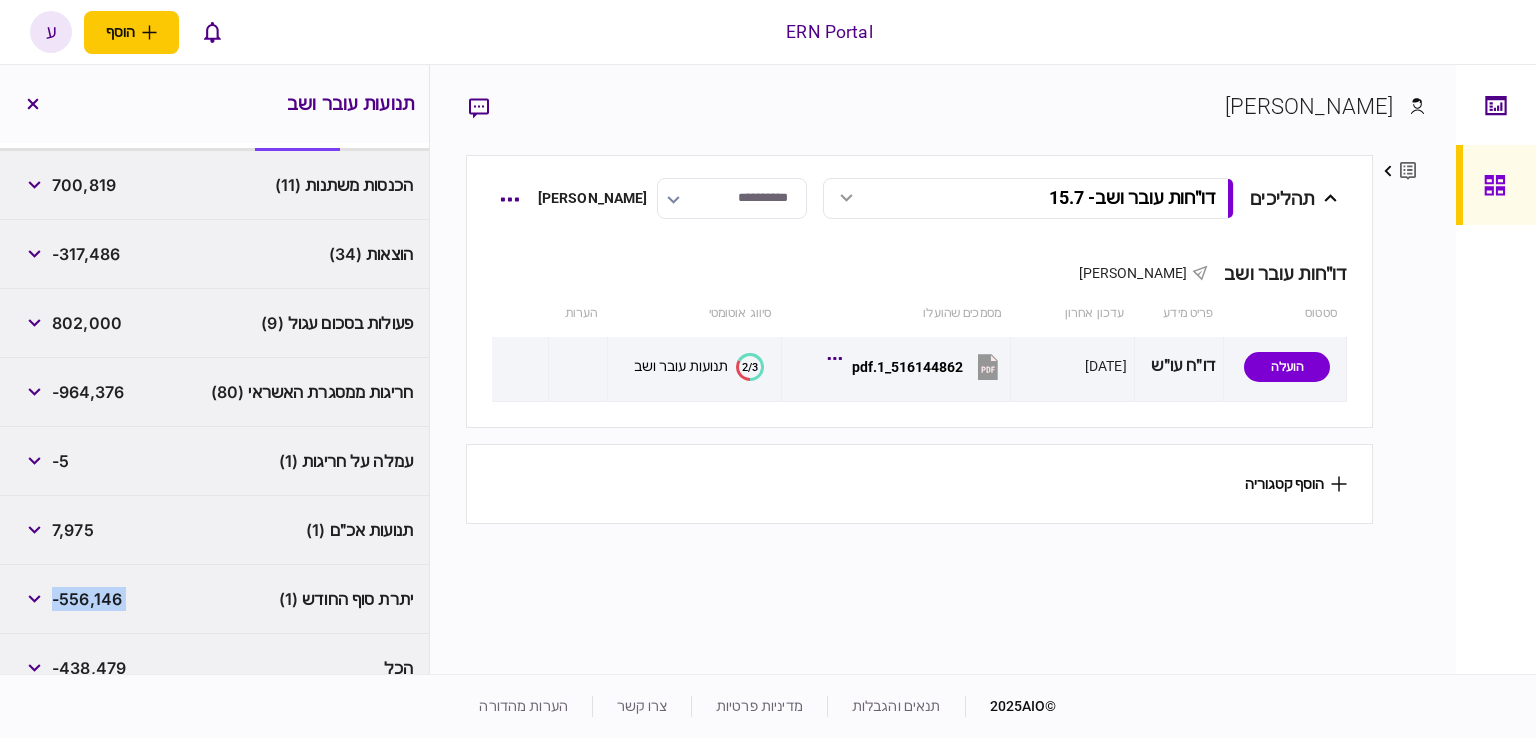 click on "-556,146" at bounding box center [87, 599] 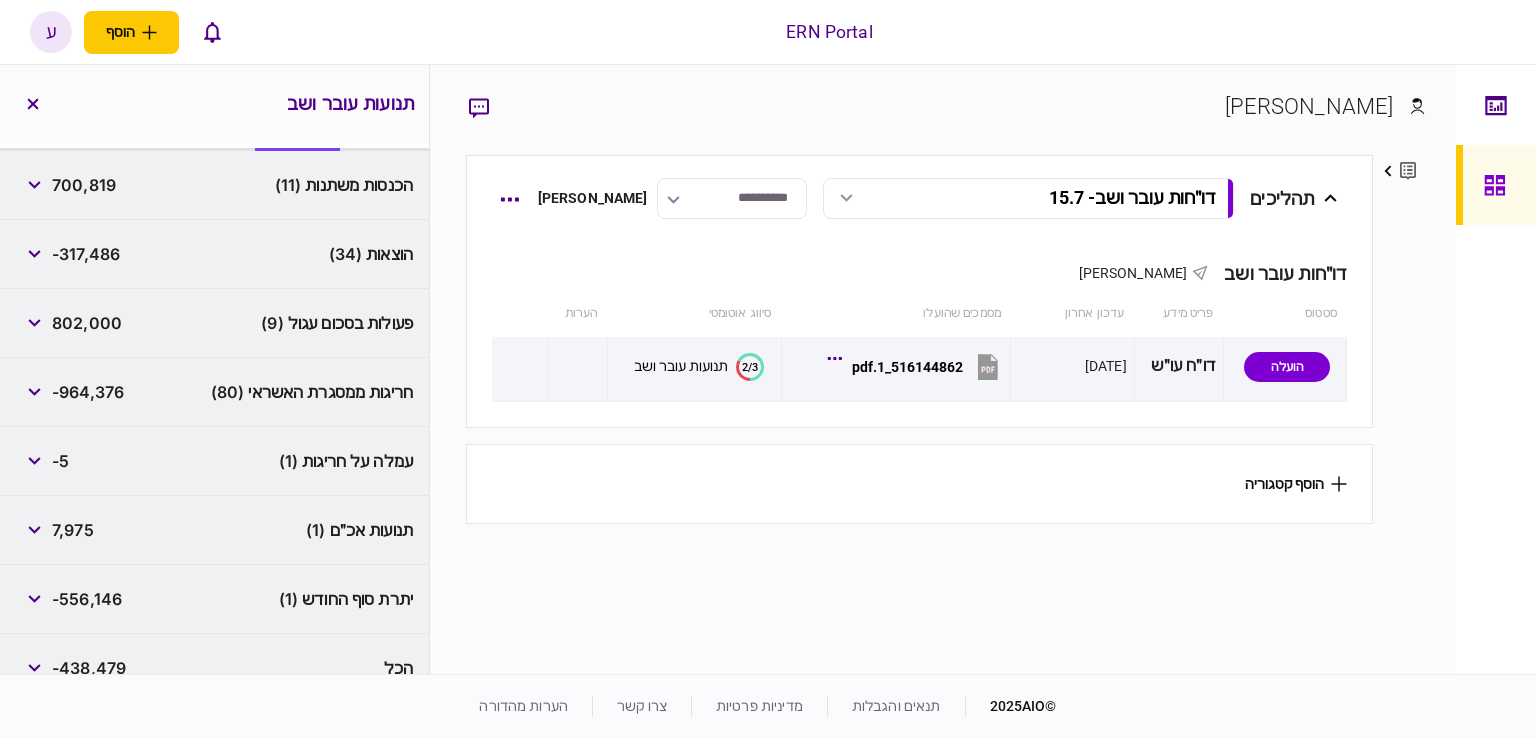 click on "עמלה על חריגות (1) -5" at bounding box center (214, 461) 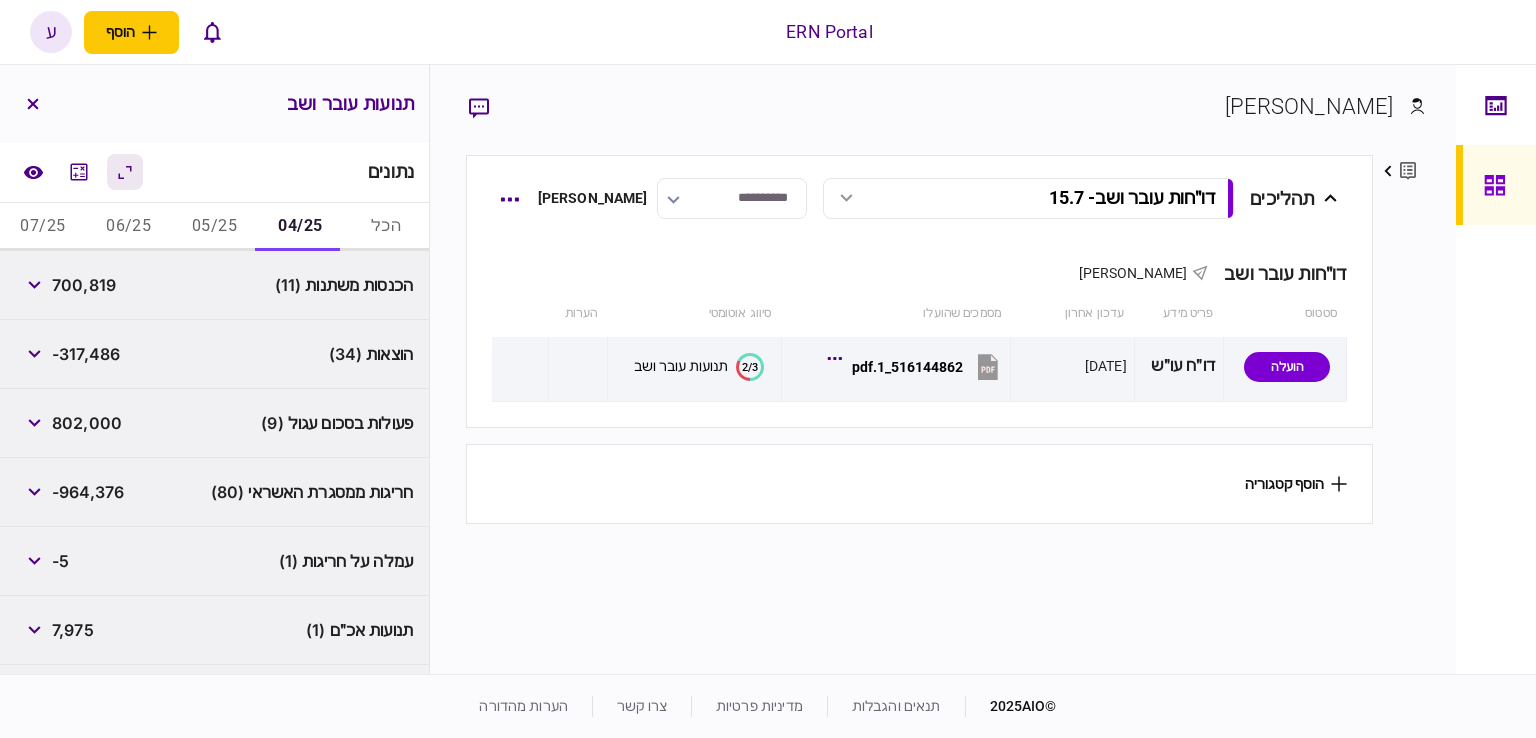 scroll, scrollTop: 200, scrollLeft: 0, axis: vertical 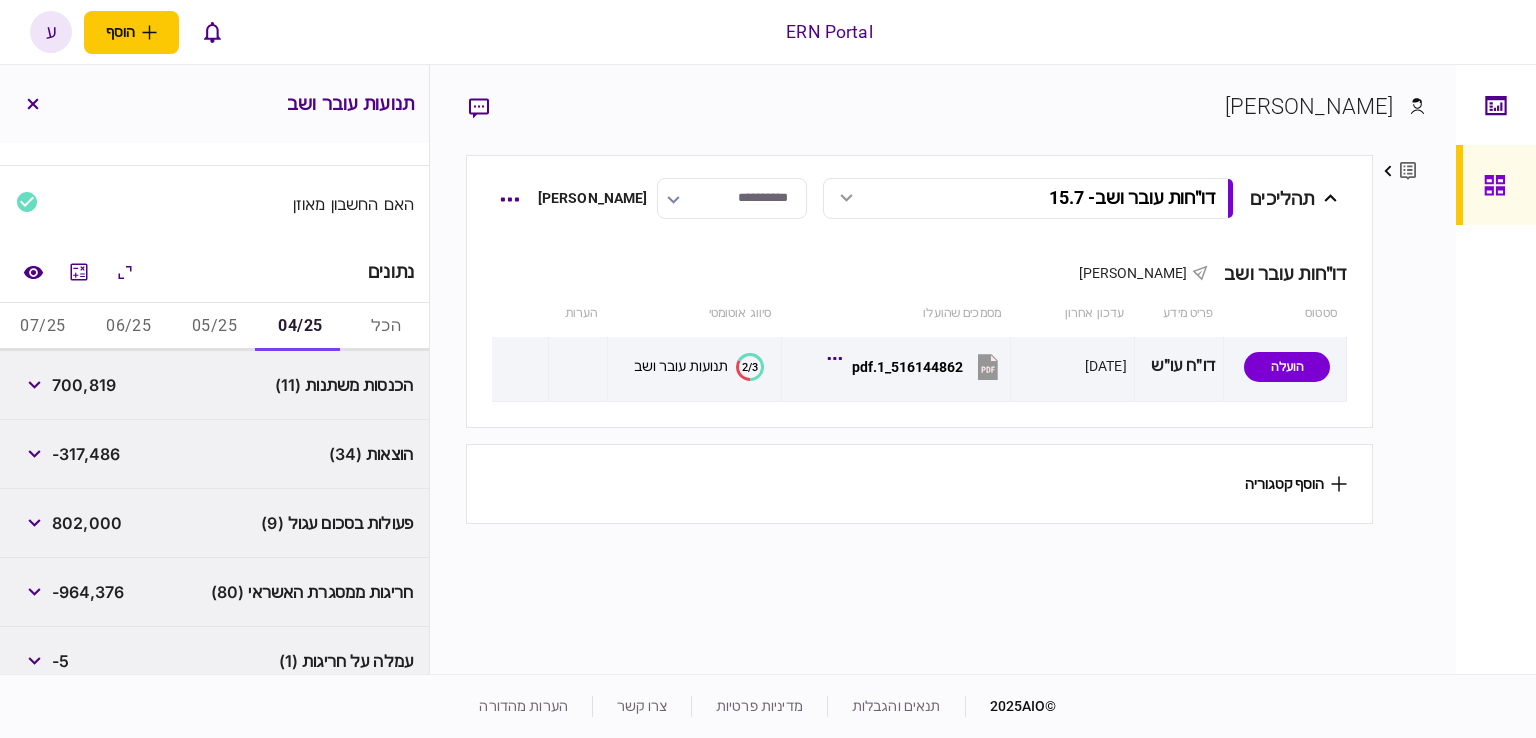 click on "05/25" at bounding box center (215, 327) 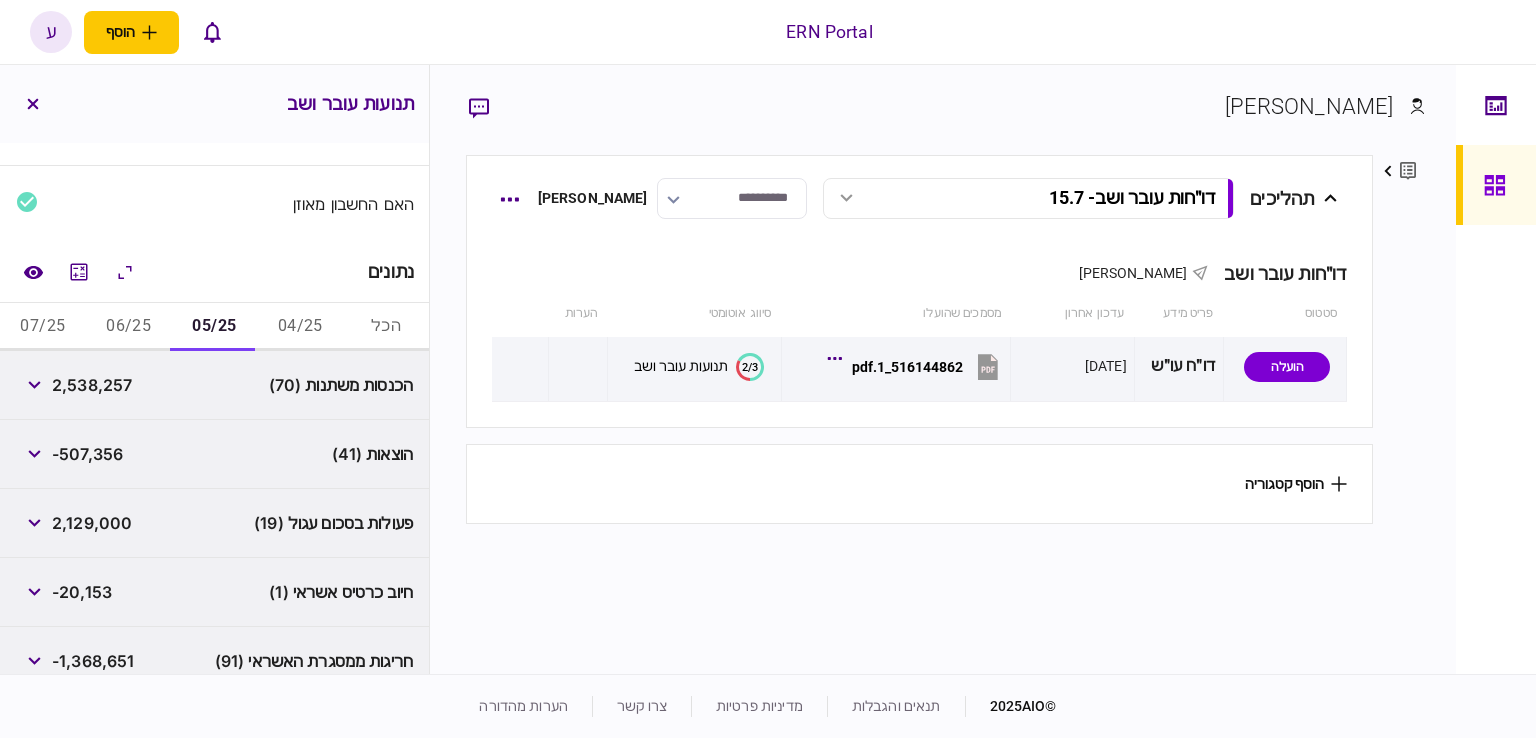 click on "2,538,257" at bounding box center [92, 385] 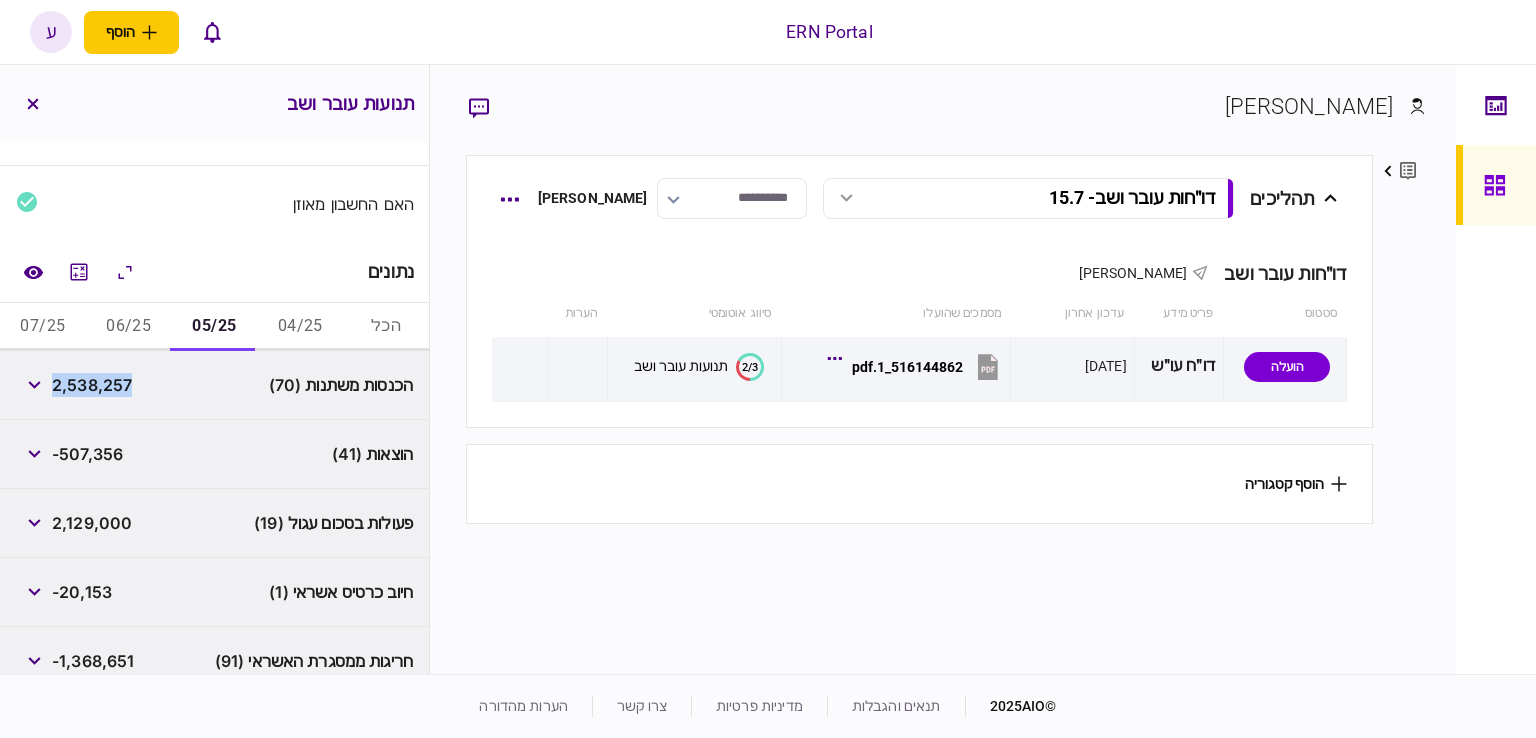 click on "2,538,257" at bounding box center (92, 385) 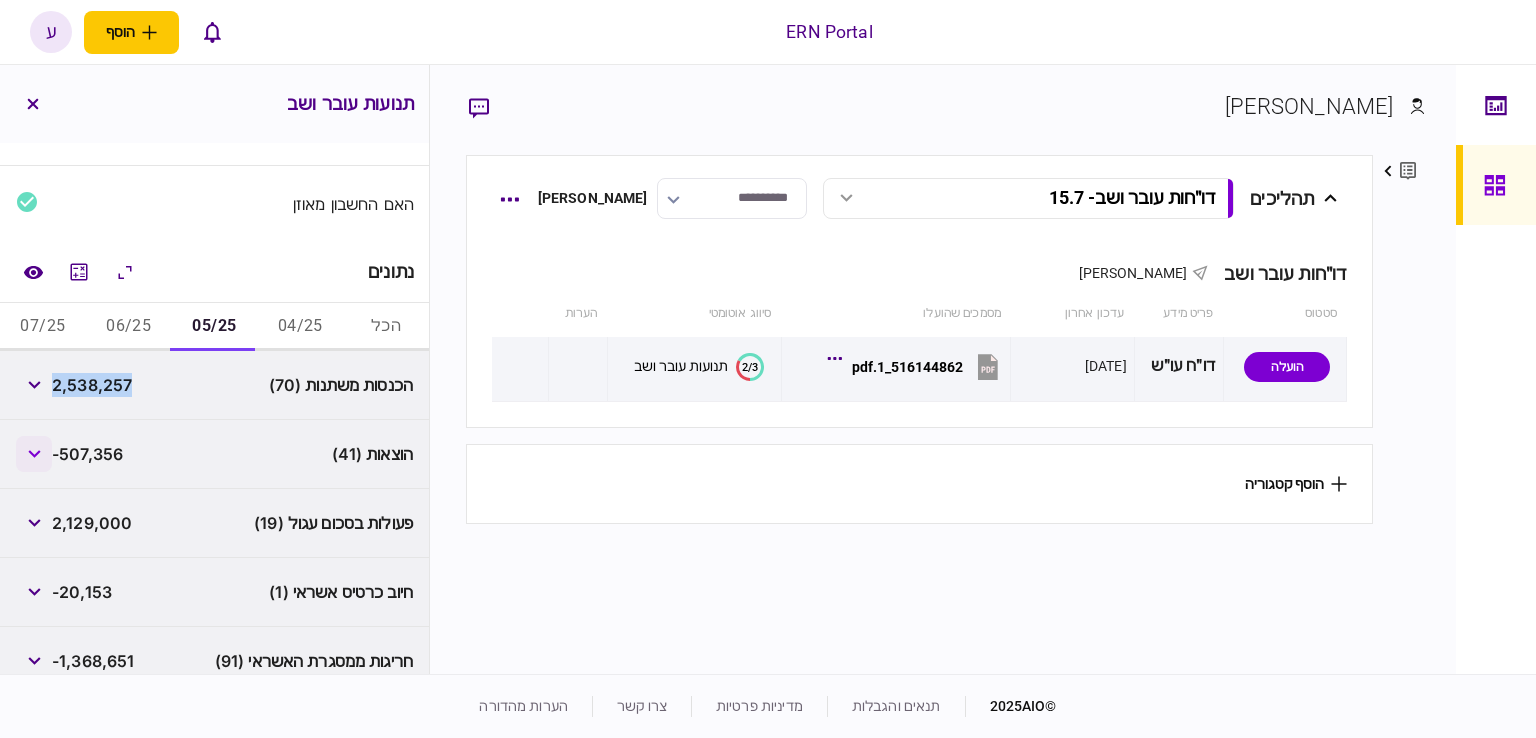 click at bounding box center [34, 454] 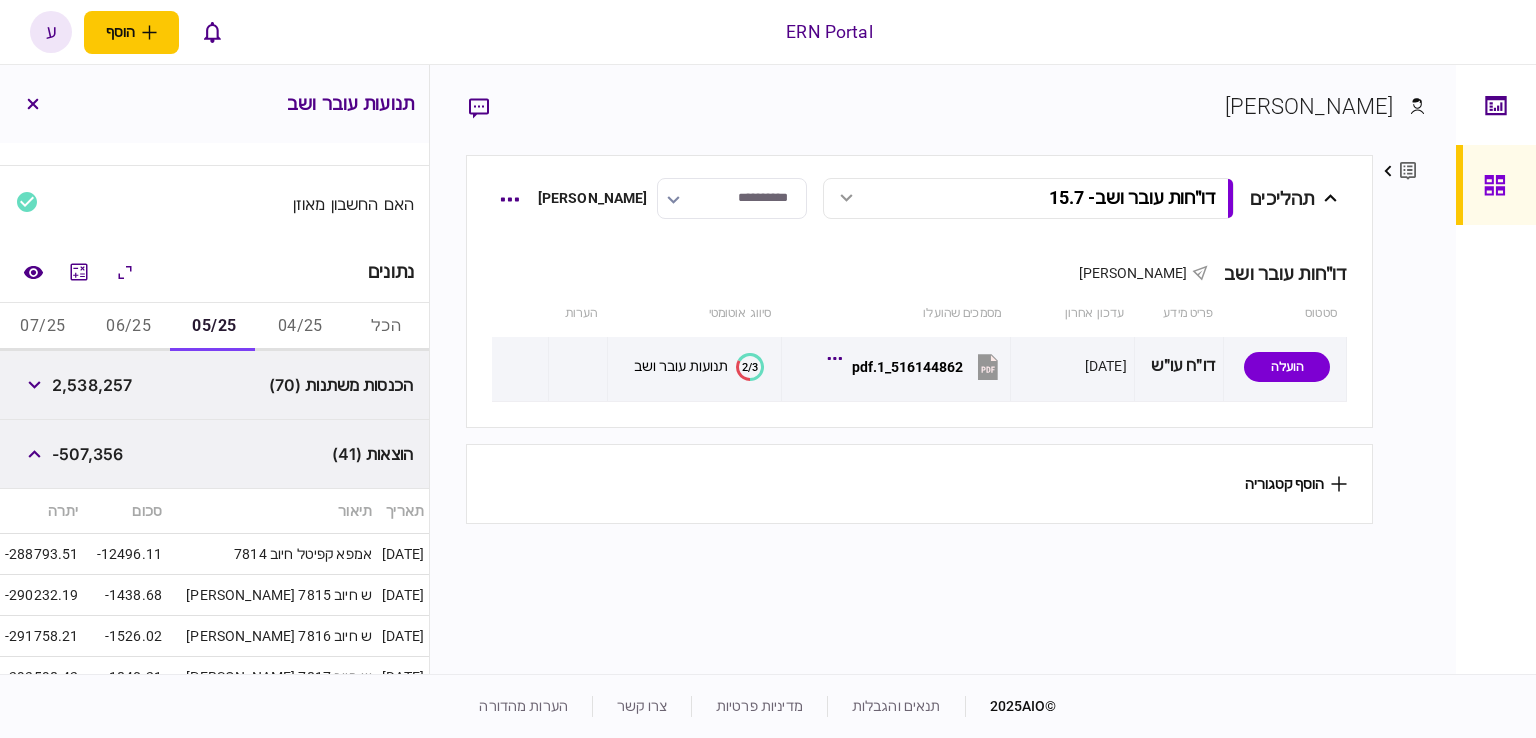 click on "-507,356" at bounding box center (87, 454) 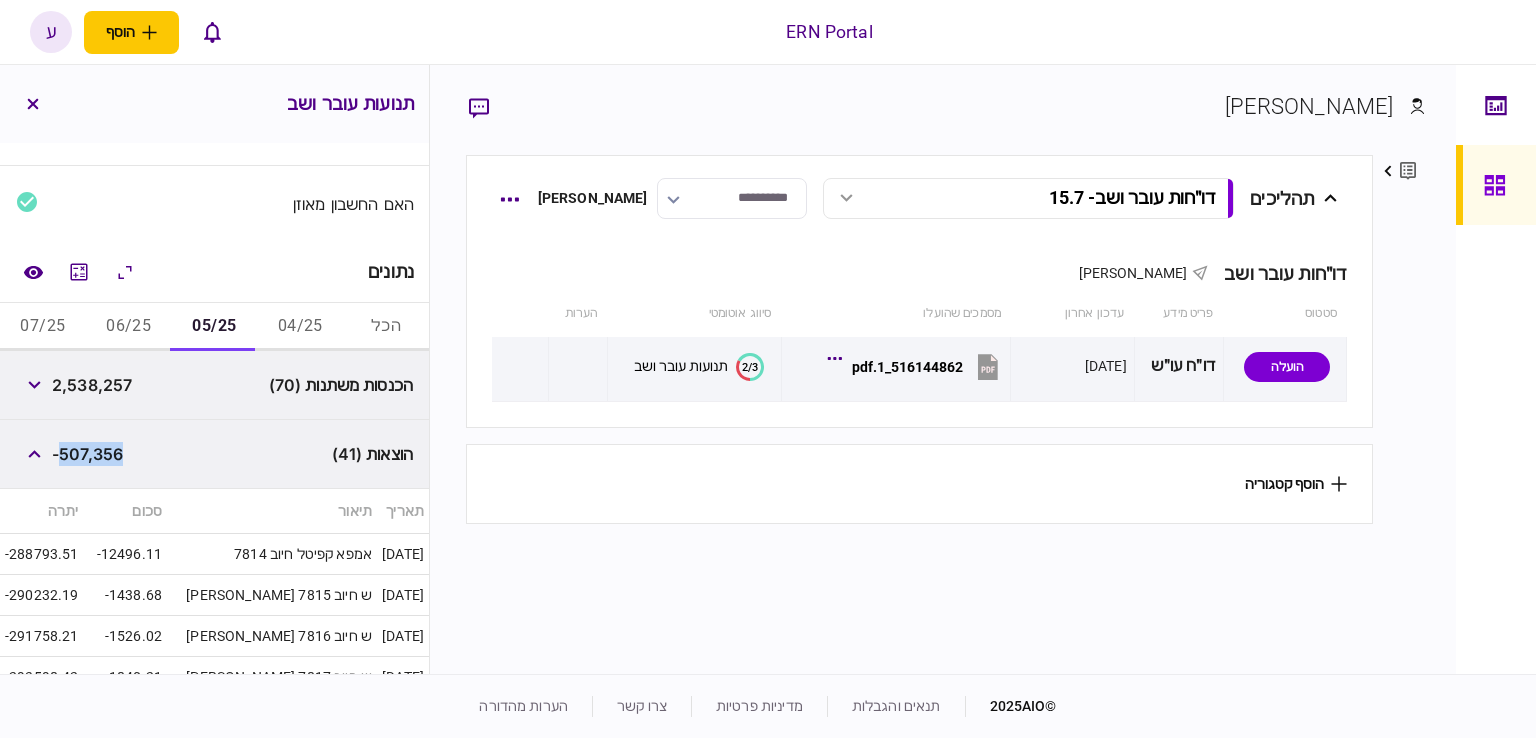 click on "-507,356" at bounding box center (87, 454) 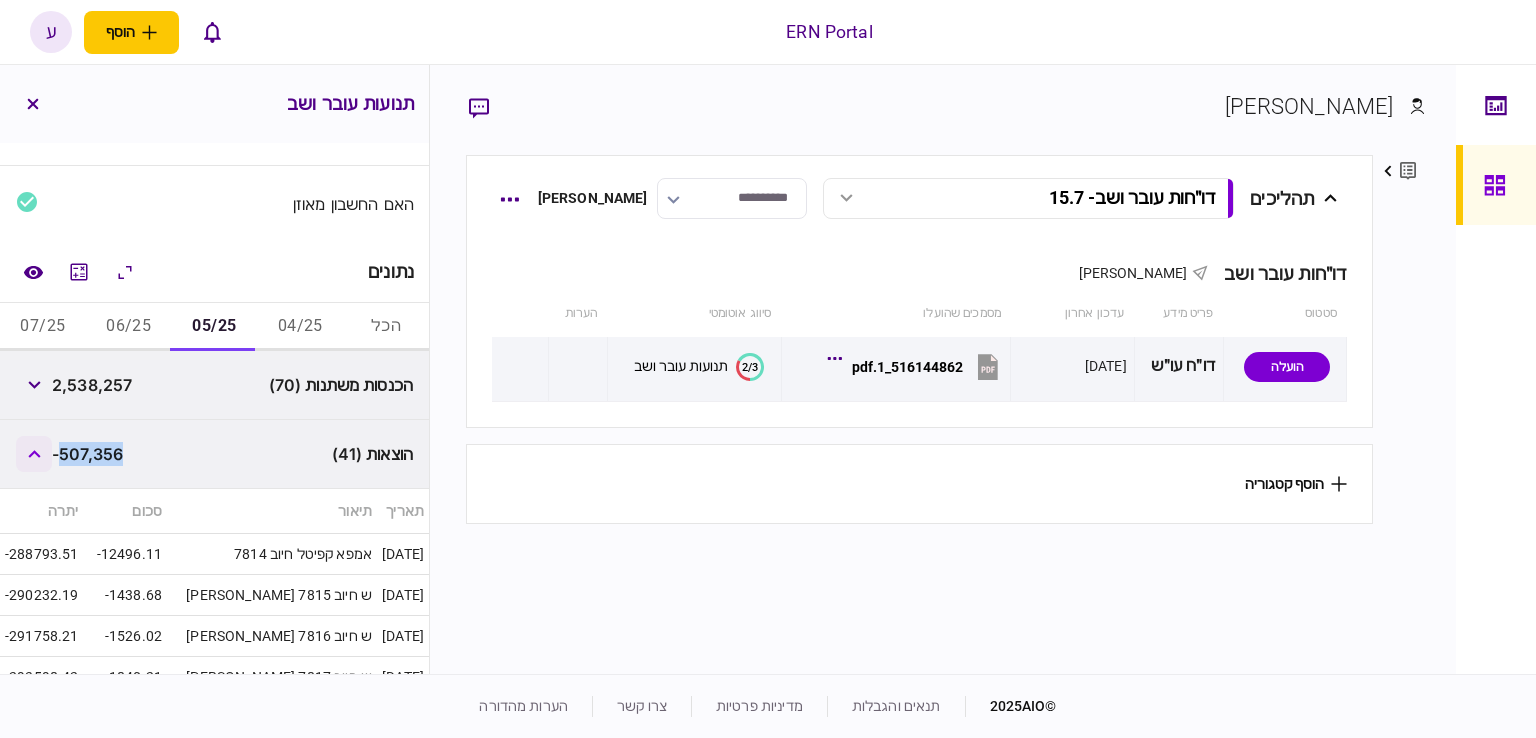 click at bounding box center (34, 454) 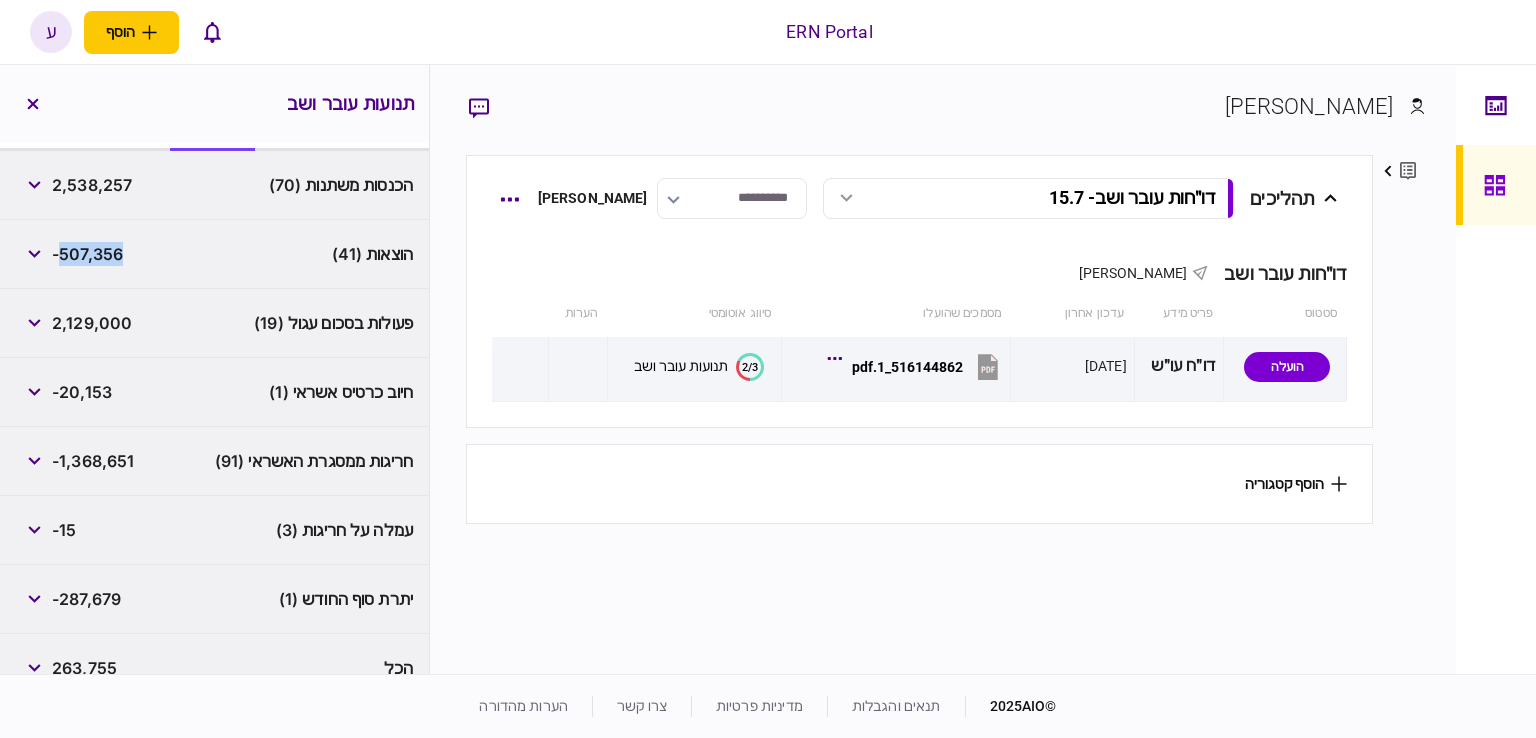 scroll, scrollTop: 428, scrollLeft: 0, axis: vertical 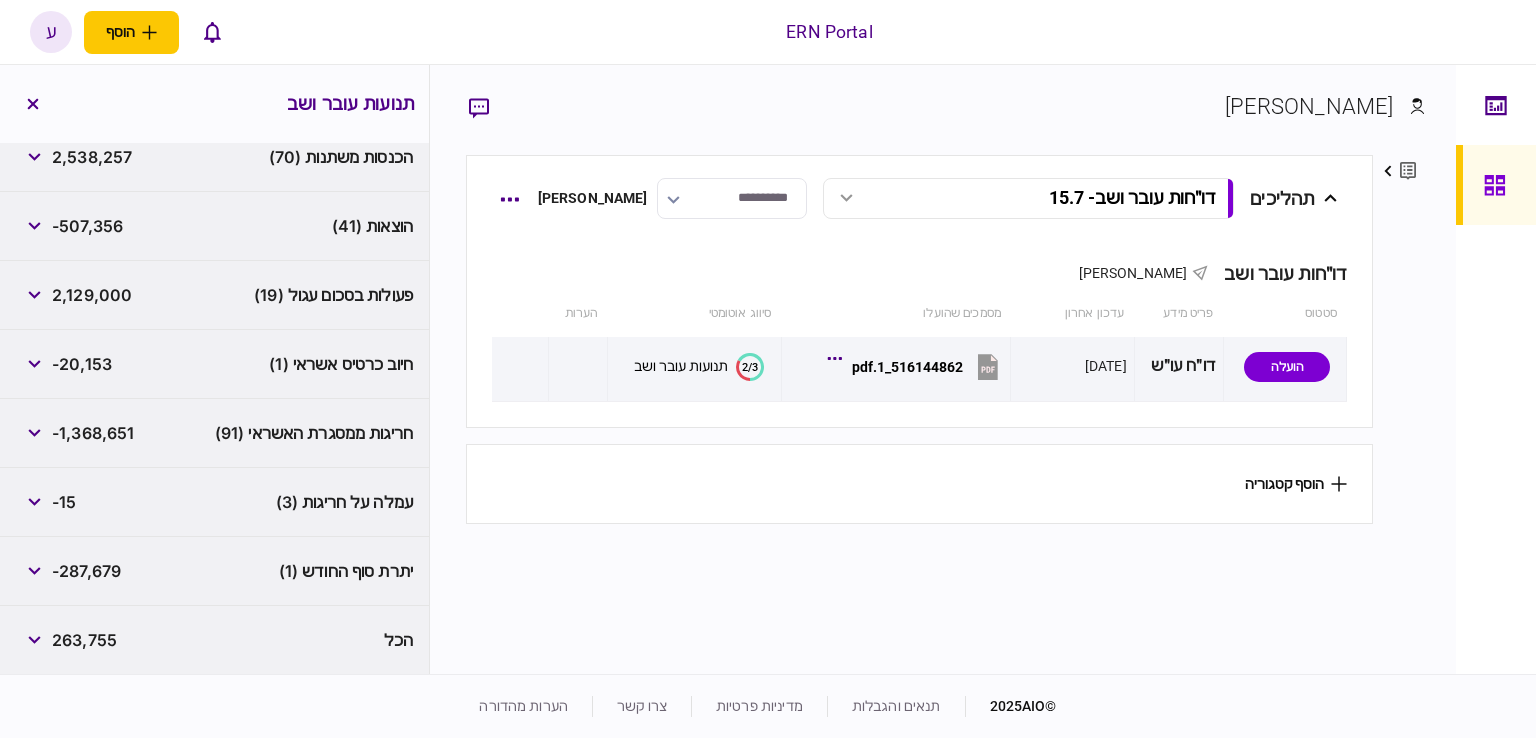 click on "-287,679" at bounding box center (86, 571) 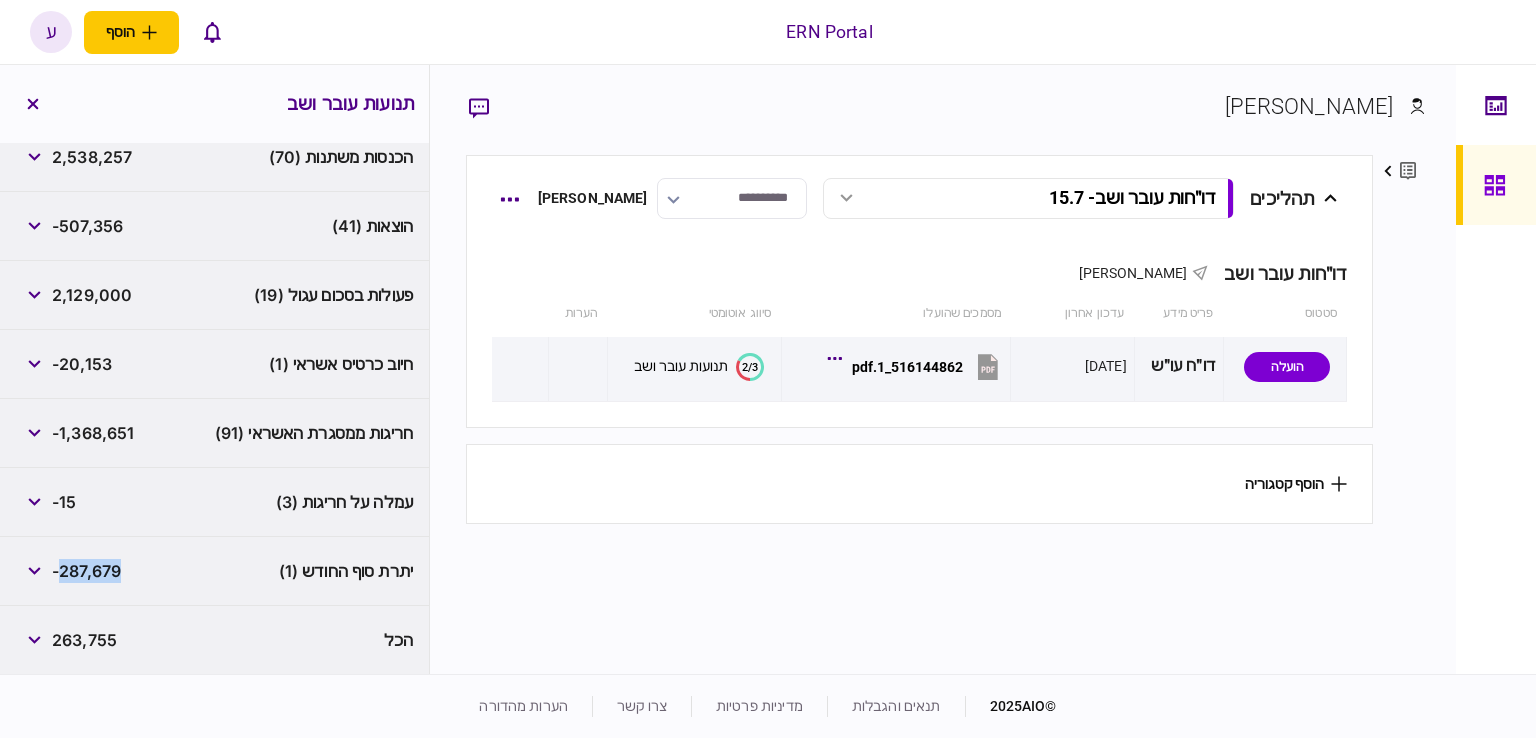 click on "-287,679" at bounding box center (86, 571) 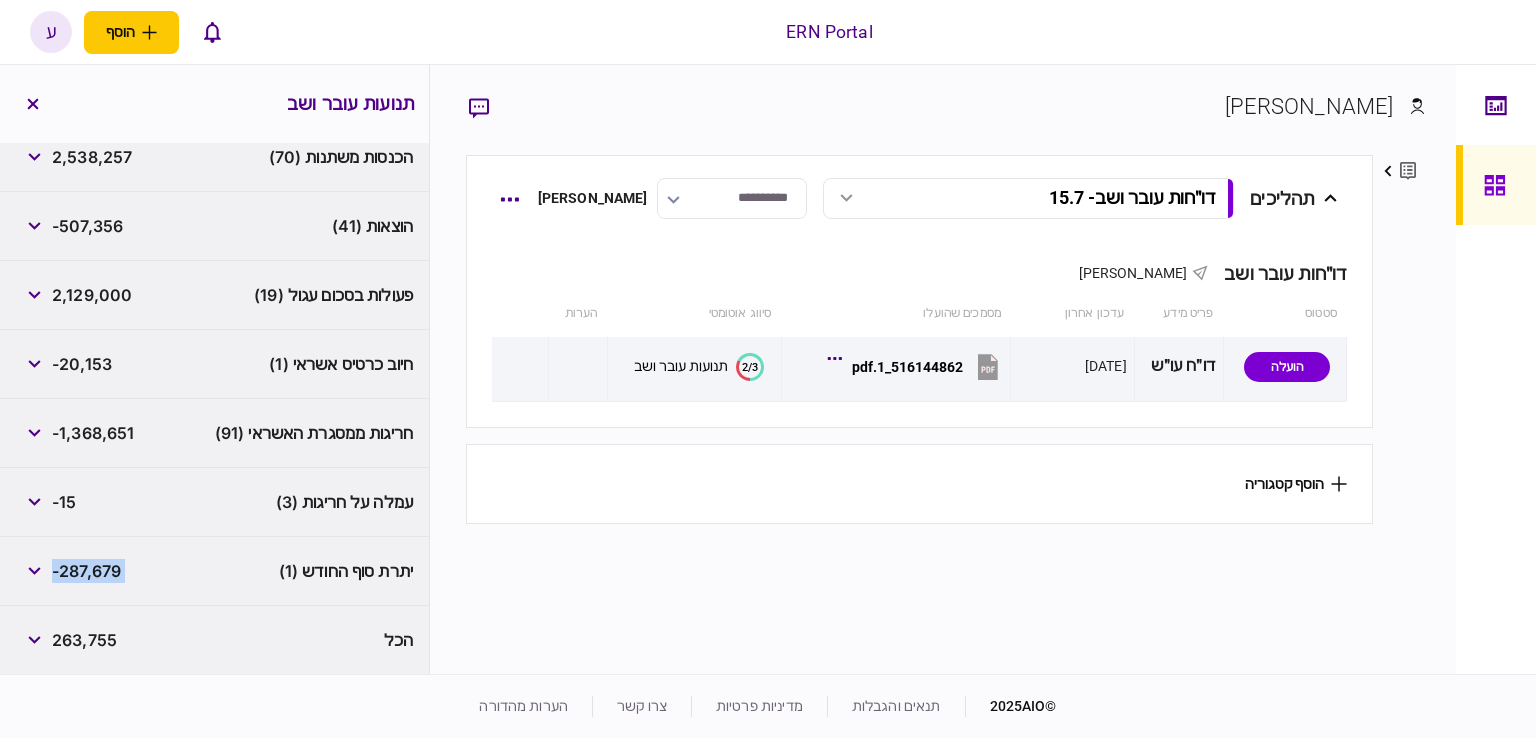 copy on "-287,679" 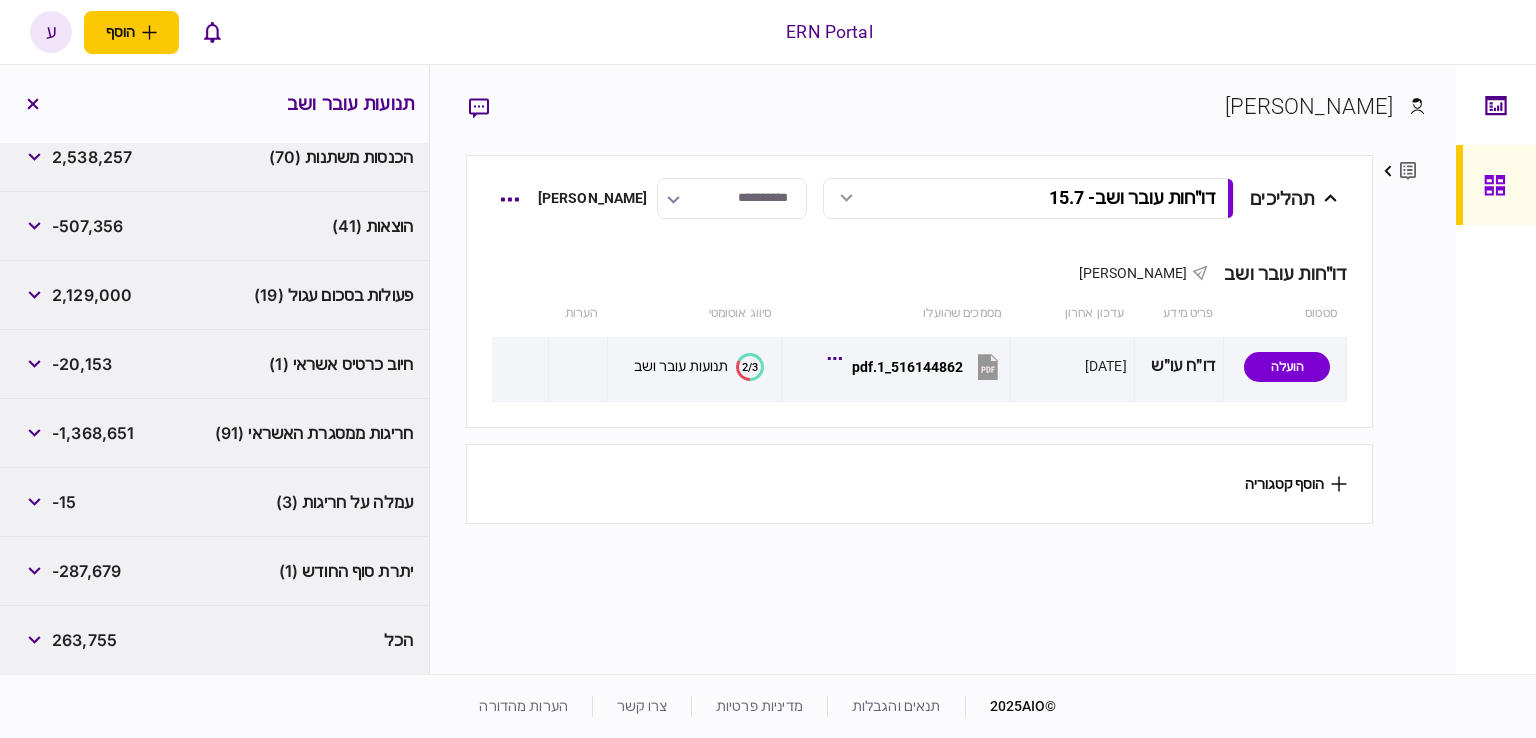 scroll, scrollTop: 228, scrollLeft: 0, axis: vertical 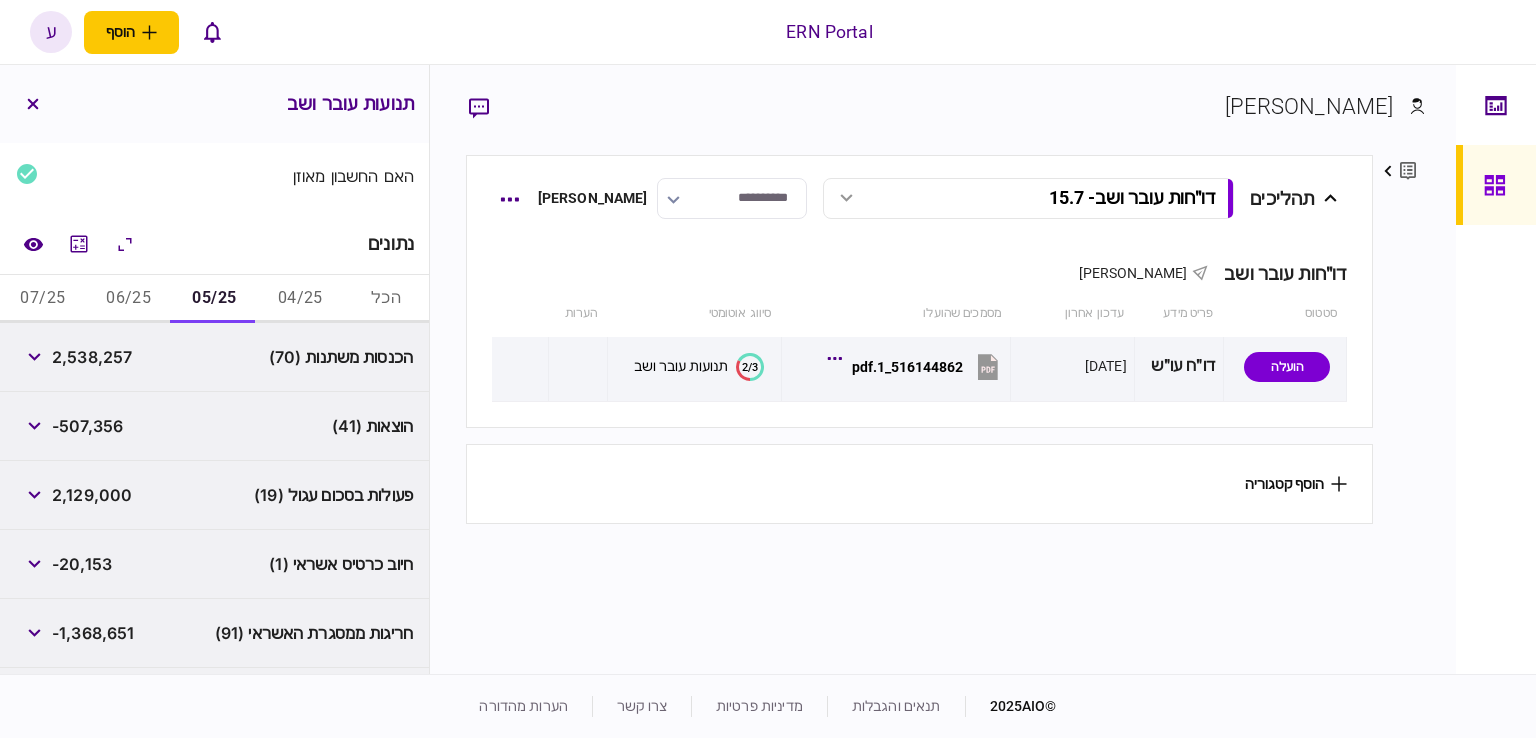 click on "06/25" at bounding box center (129, 299) 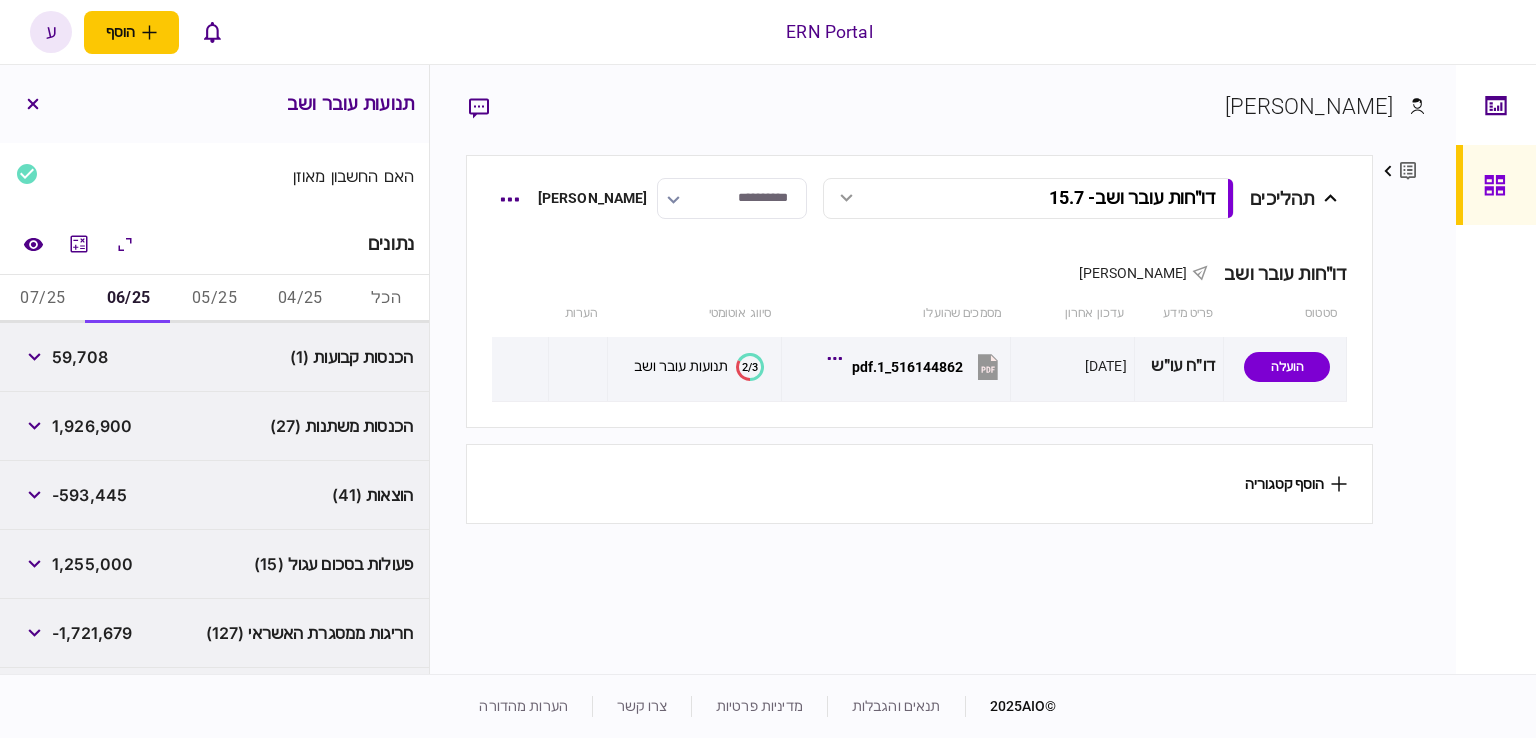 click on "59,708" at bounding box center [80, 357] 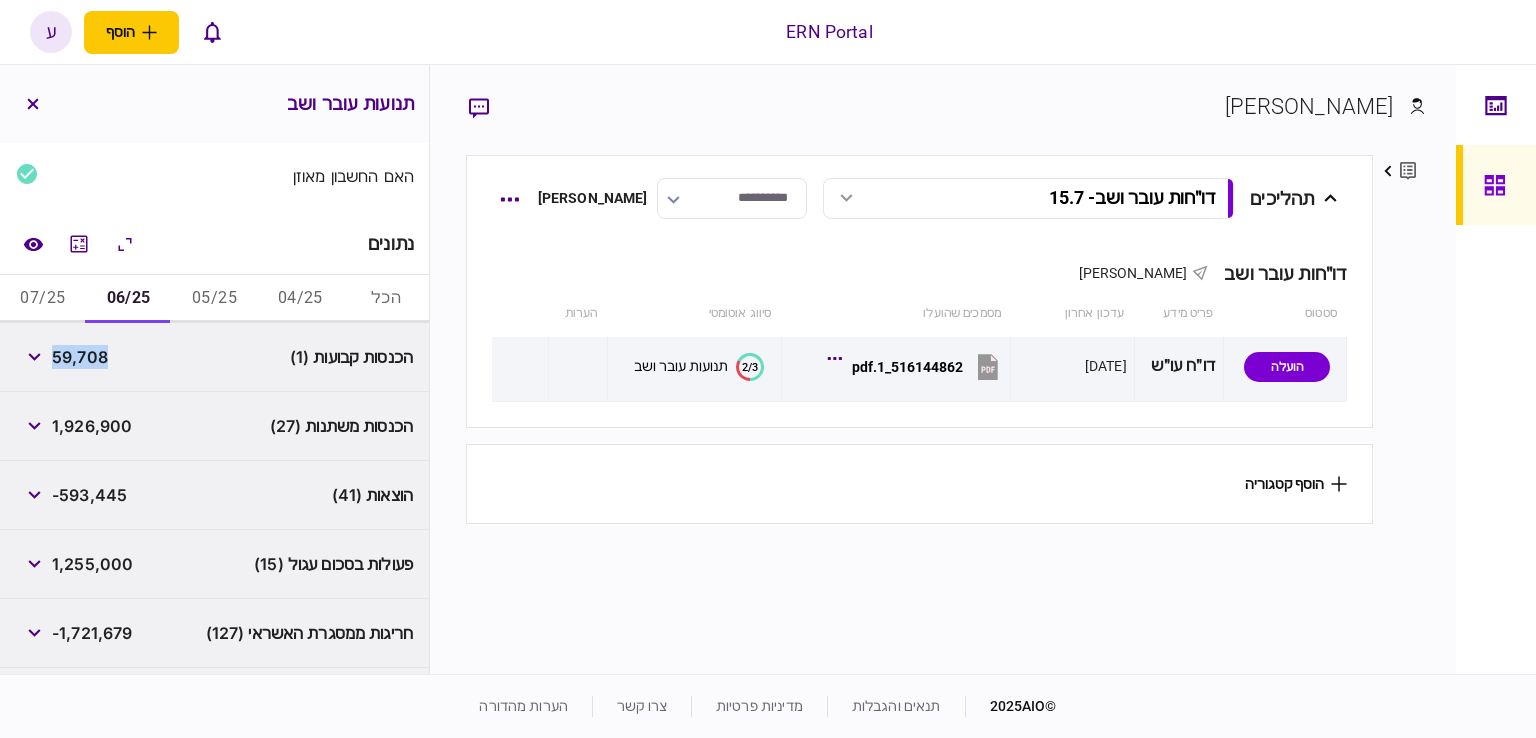 click on "59,708" at bounding box center (80, 357) 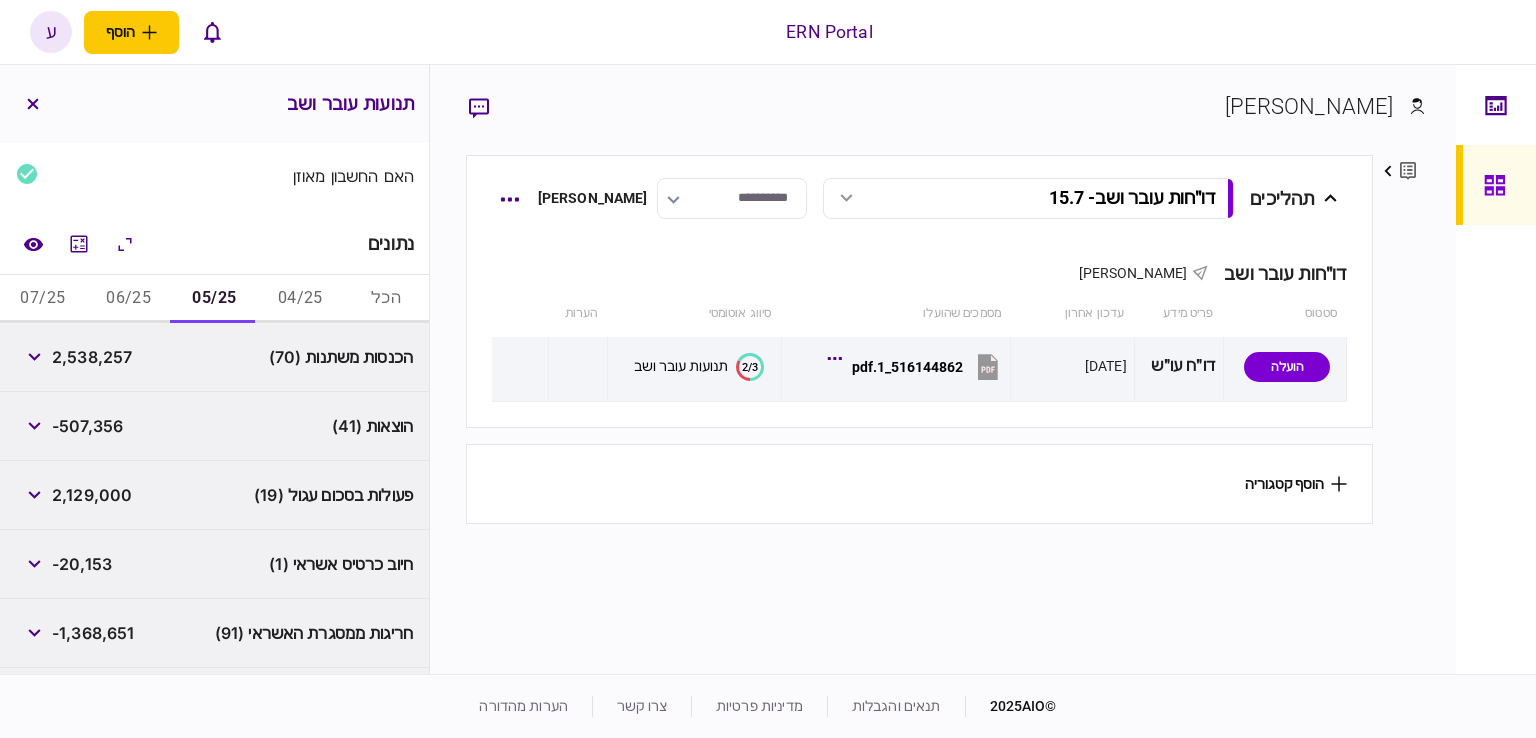 click on "06/25" at bounding box center [129, 299] 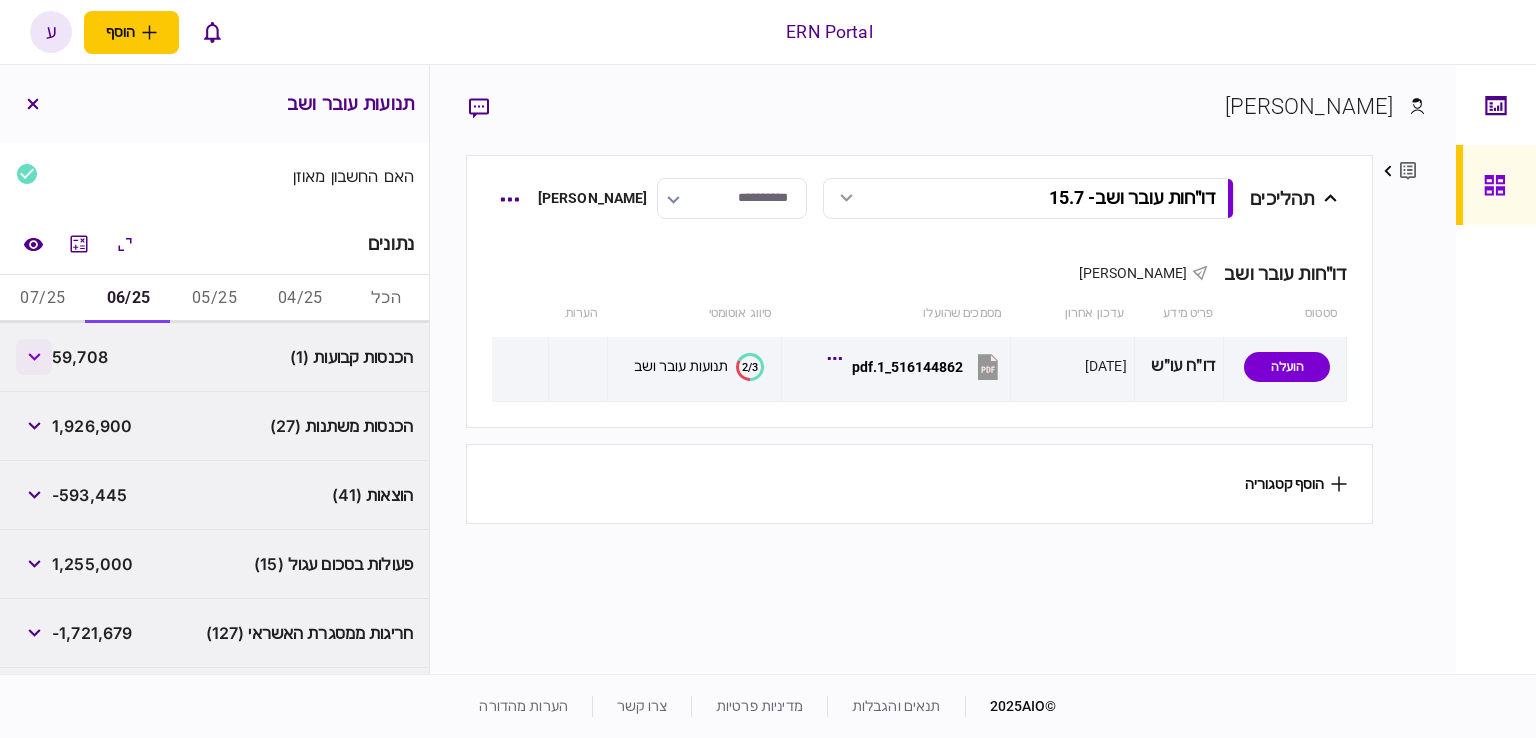 click 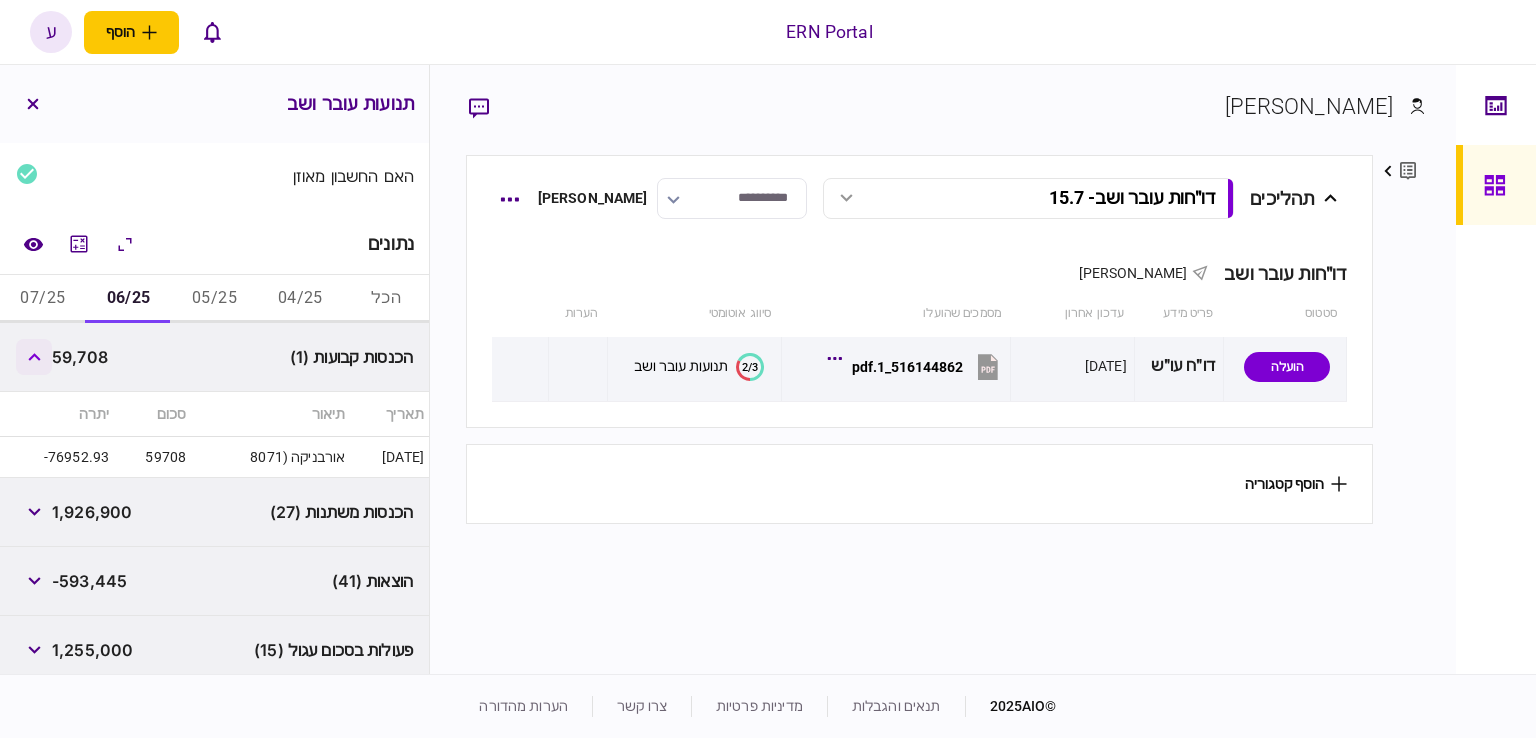 click 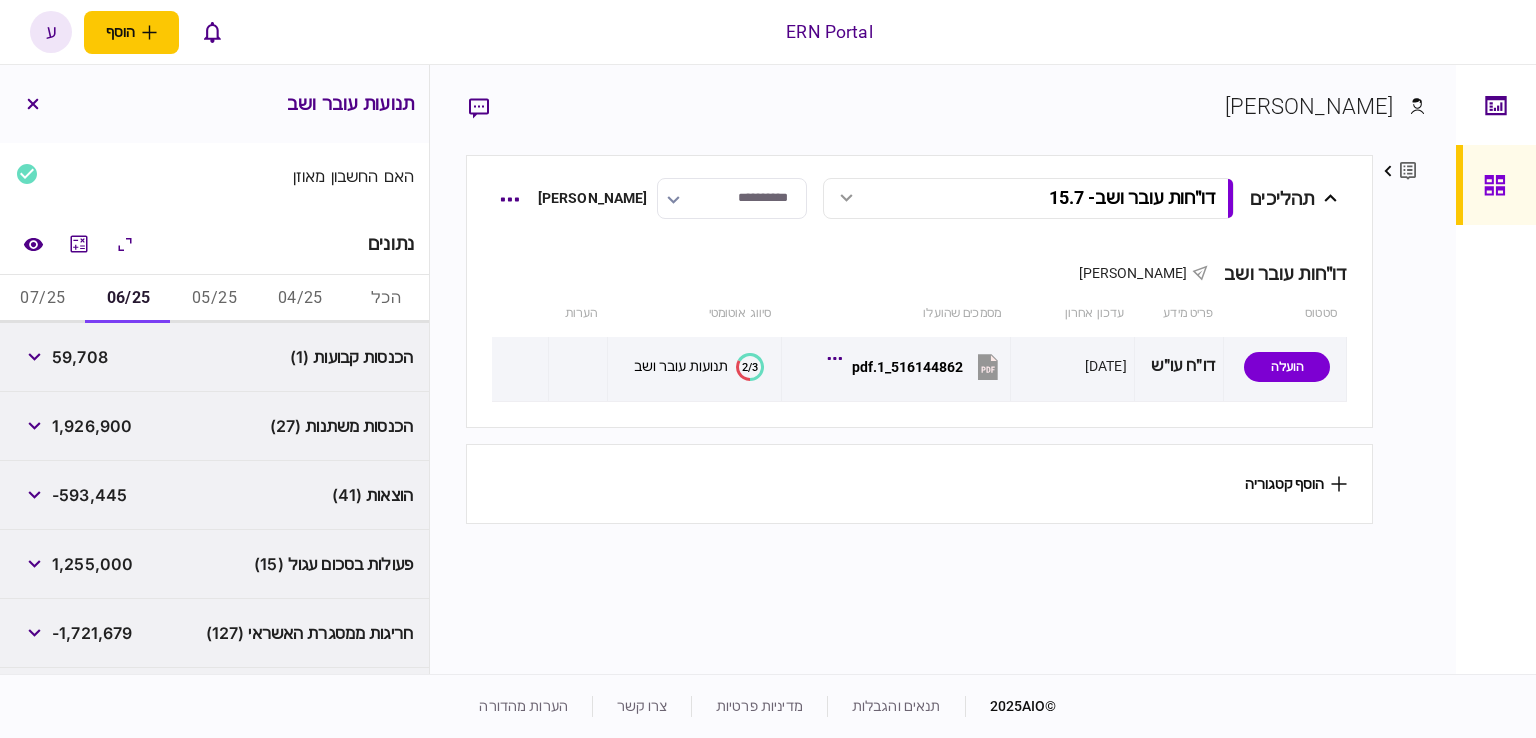 click on "1,926,900" at bounding box center (92, 426) 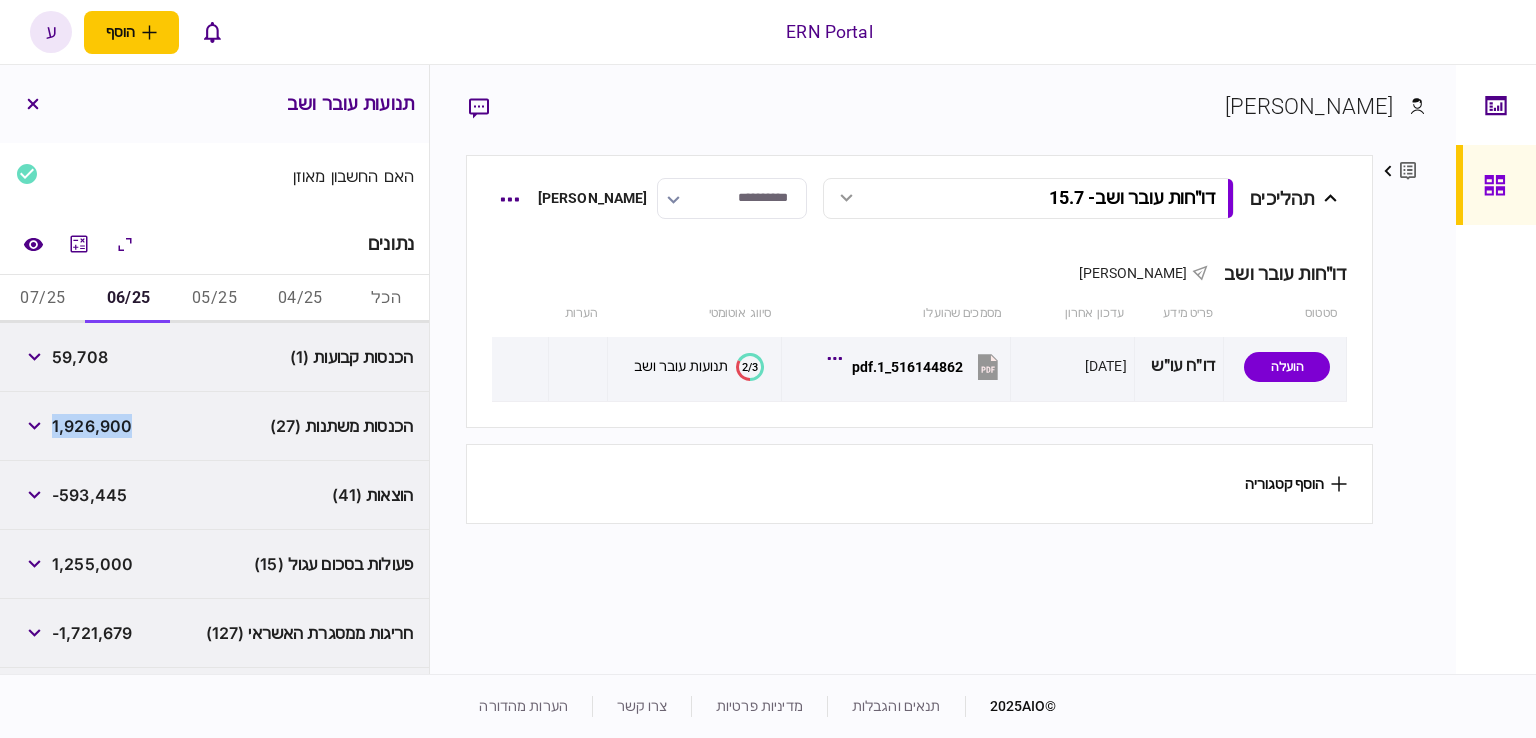 click on "1,926,900" at bounding box center [92, 426] 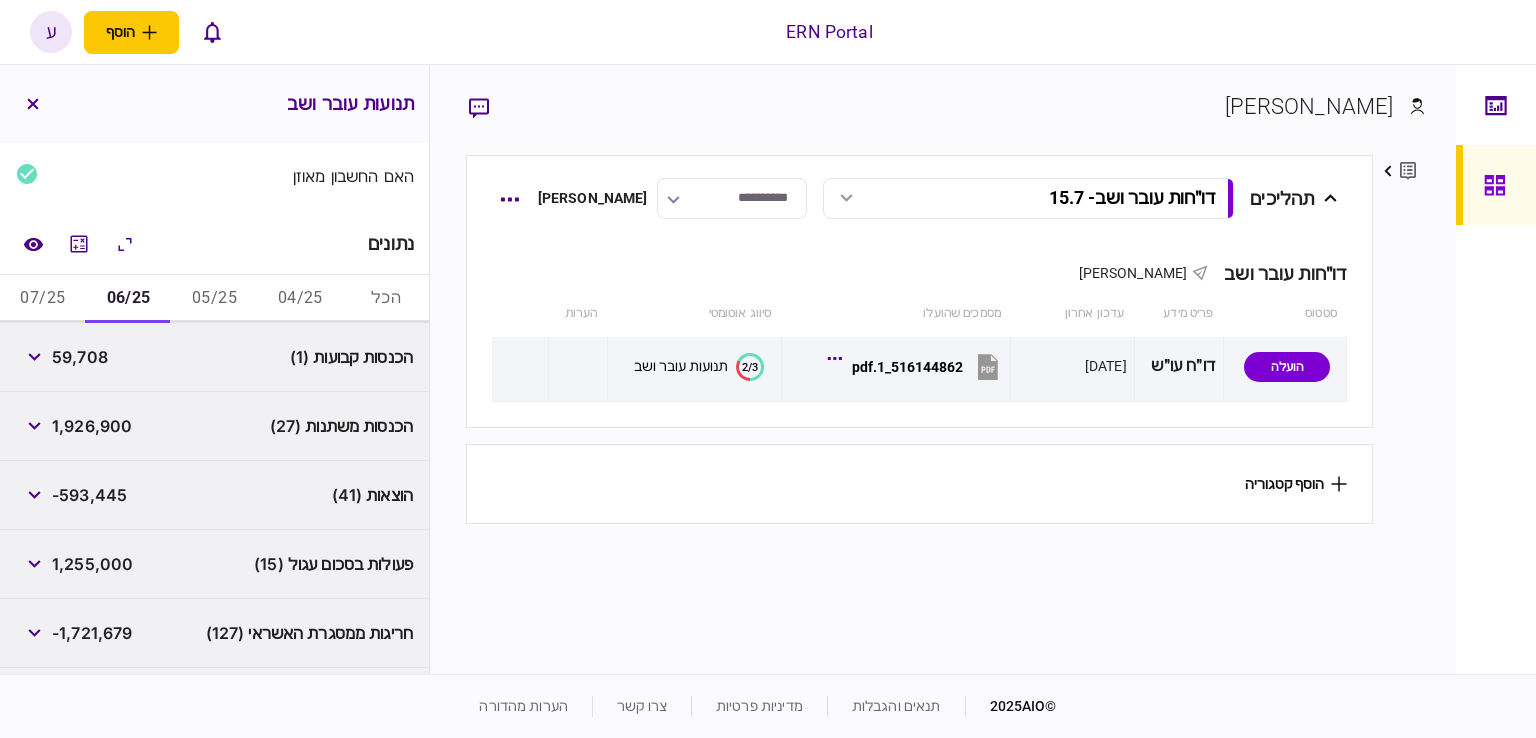 click on "-593,445" at bounding box center (89, 495) 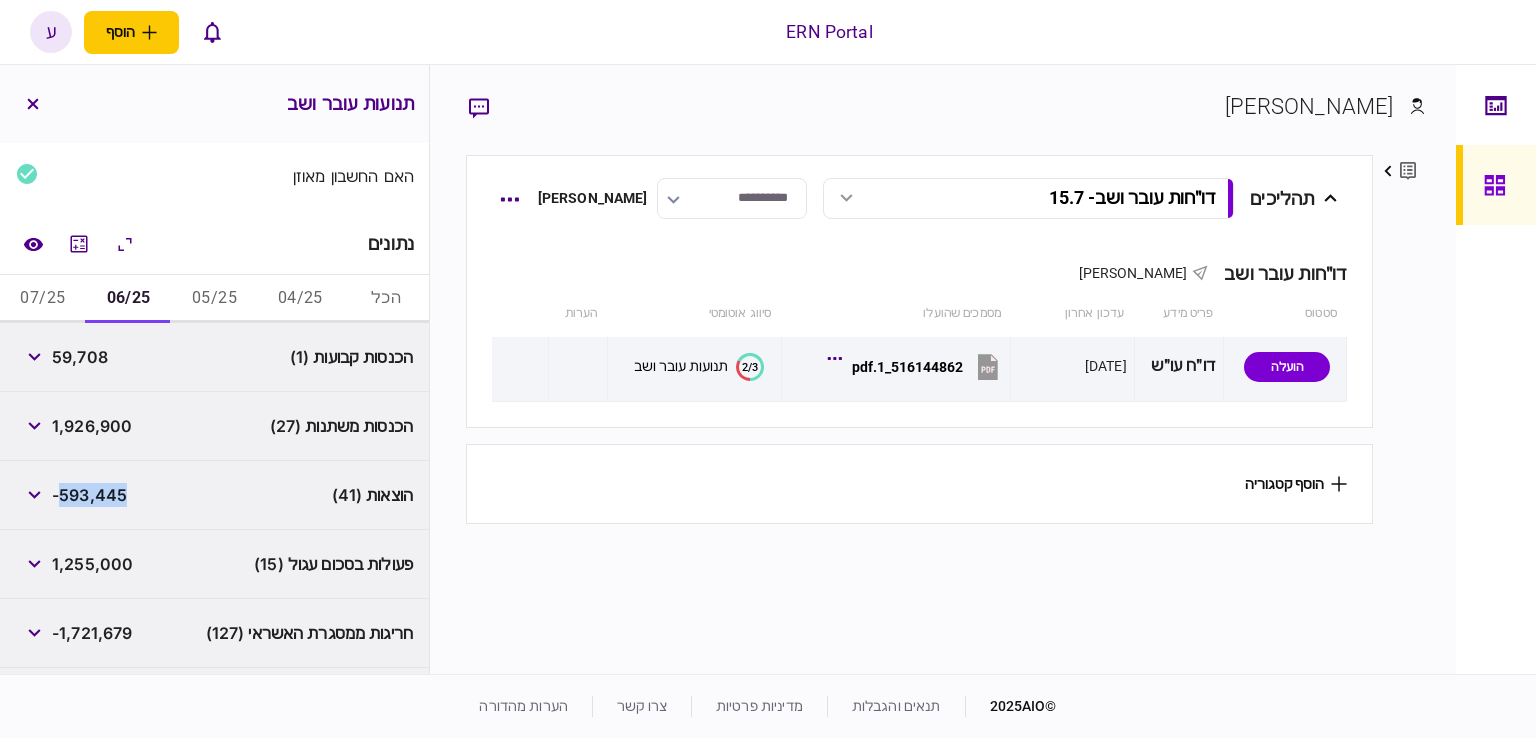 click on "-593,445" at bounding box center [89, 495] 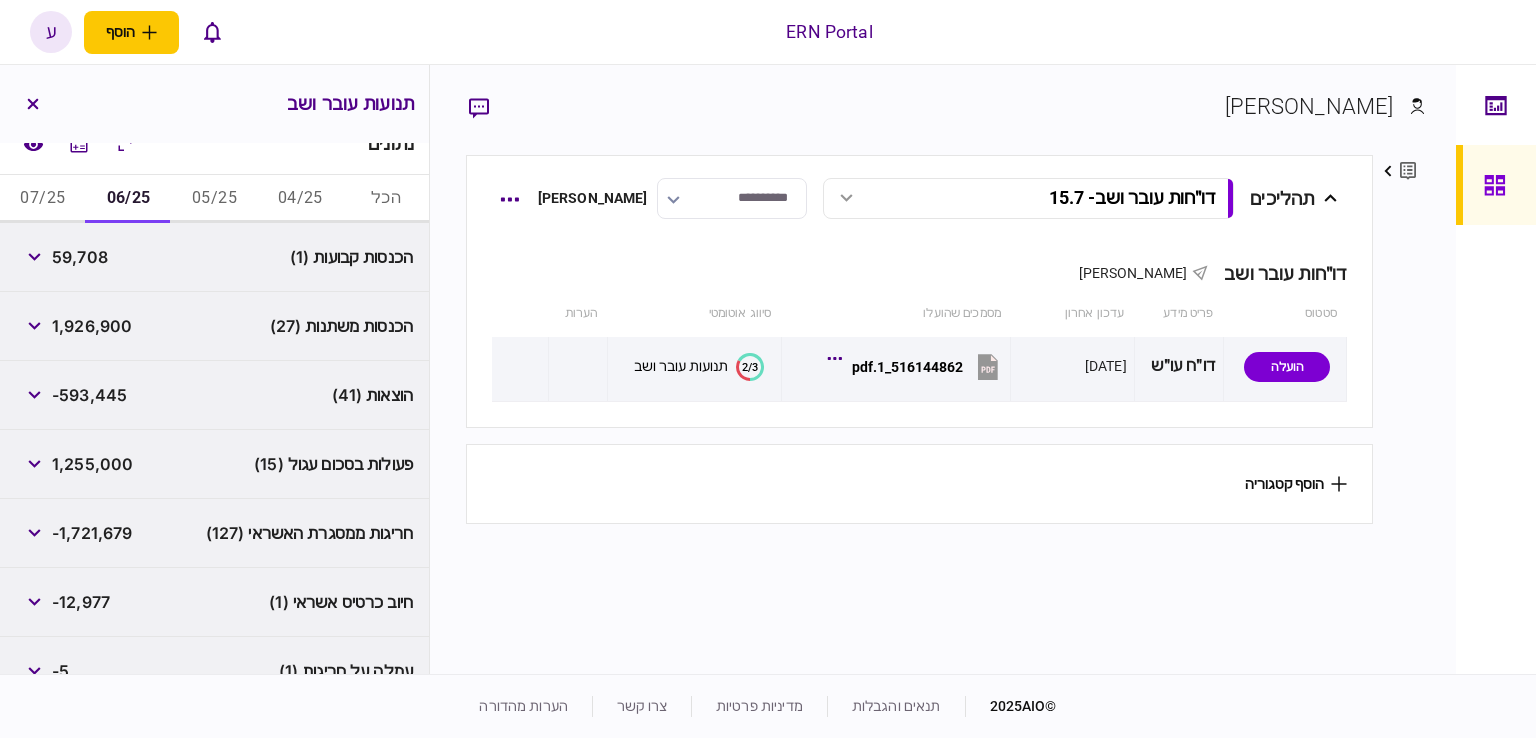 scroll, scrollTop: 496, scrollLeft: 0, axis: vertical 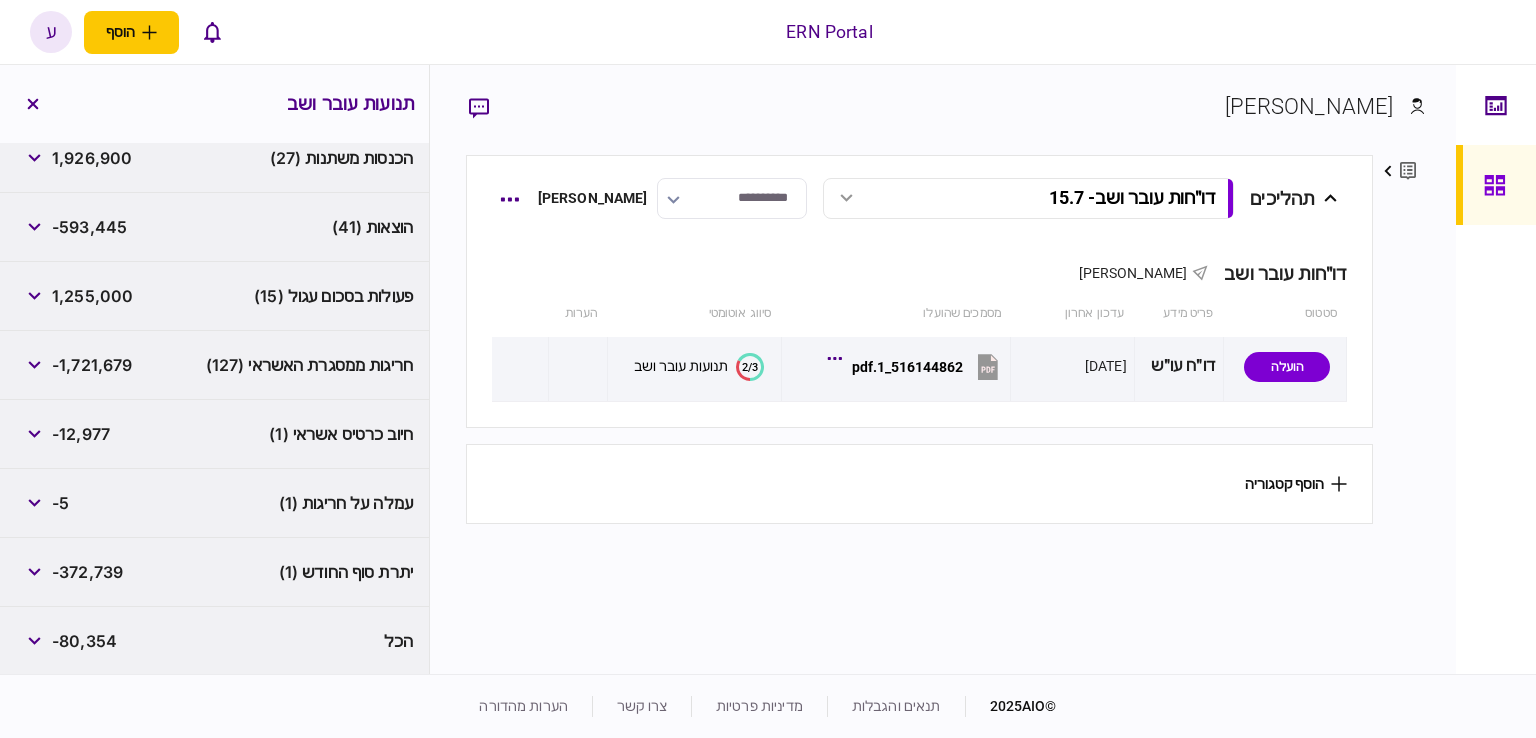 click on "-372,739" at bounding box center [87, 572] 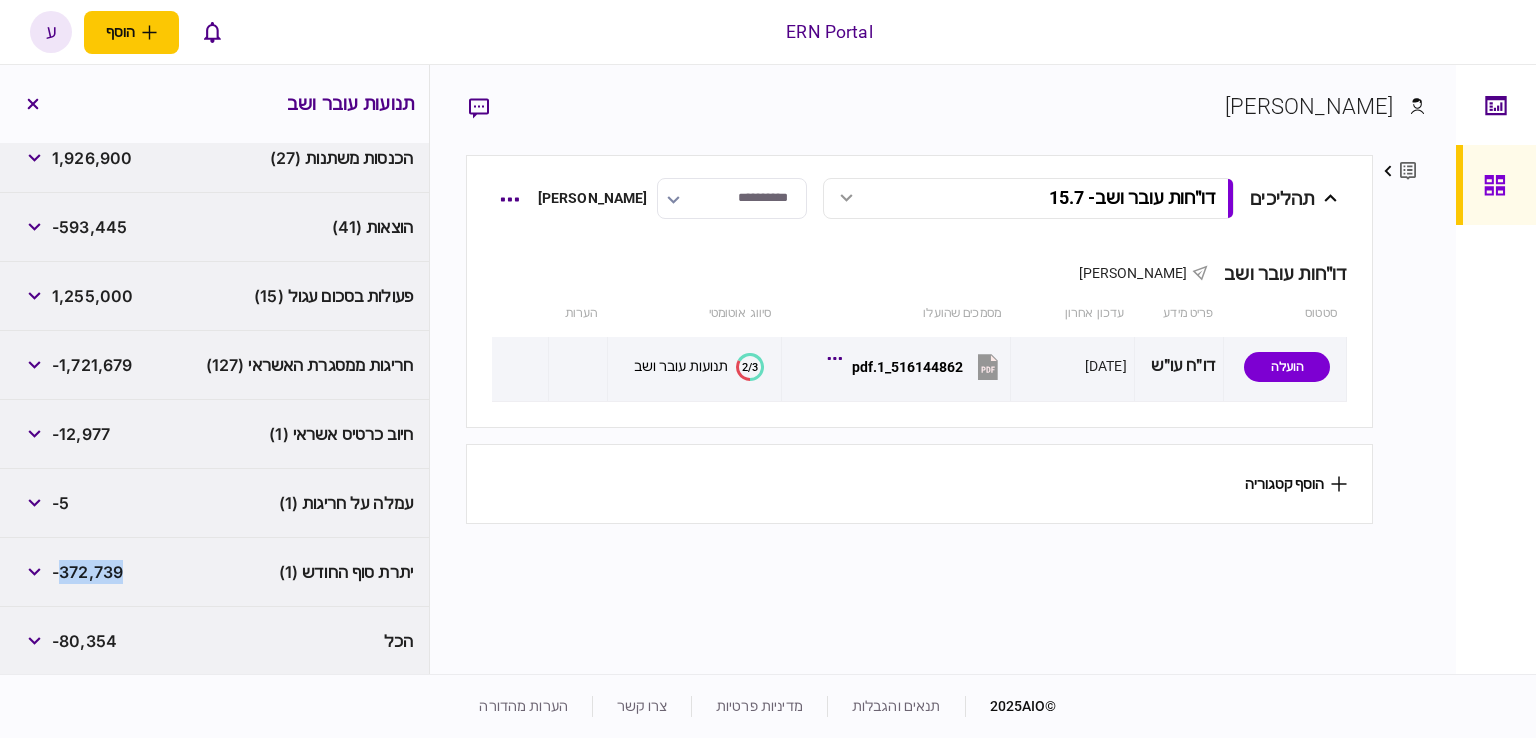 click on "-372,739" at bounding box center (87, 572) 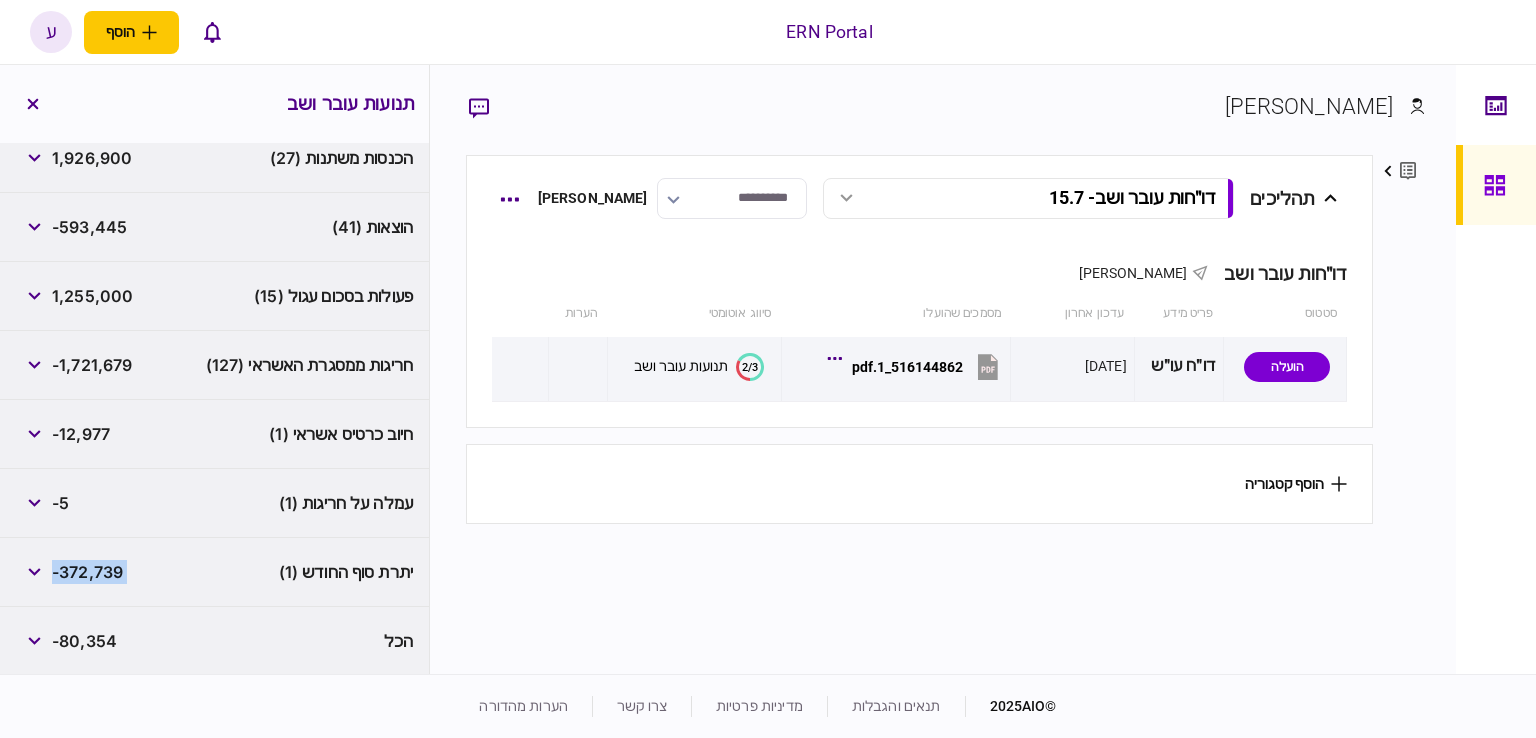 click on "-372,739" at bounding box center [87, 572] 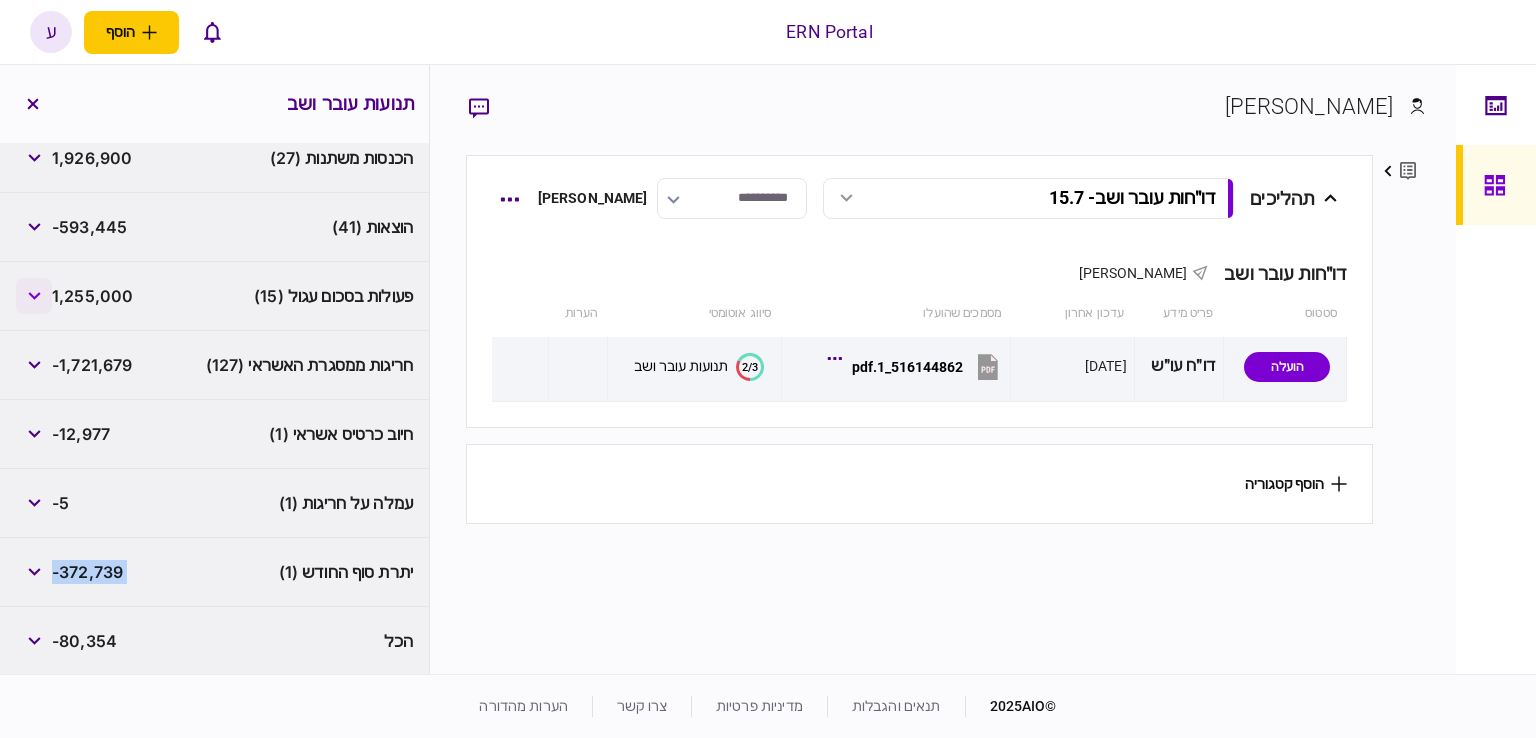 drag, startPoint x: 35, startPoint y: 304, endPoint x: 59, endPoint y: 308, distance: 24.33105 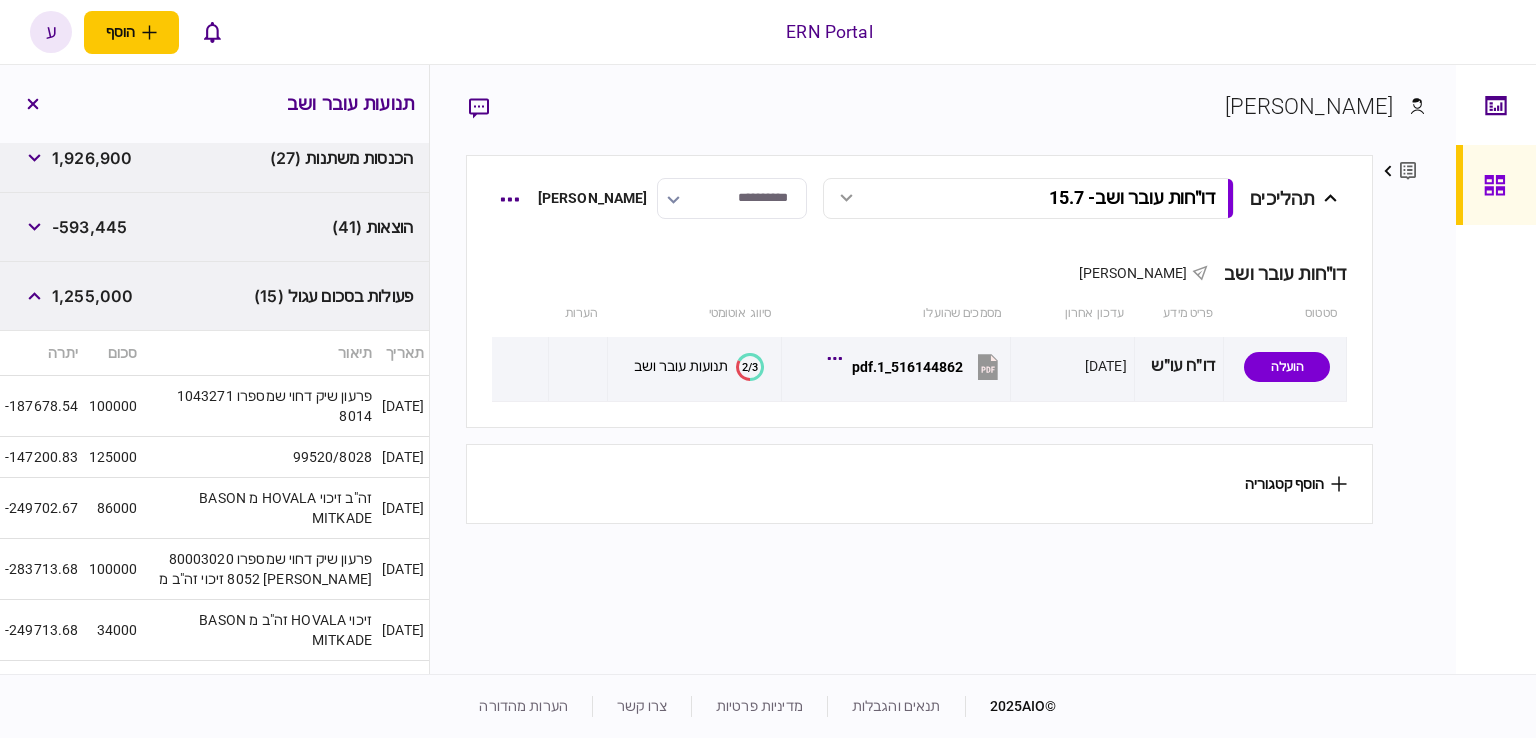 scroll, scrollTop: 196, scrollLeft: 0, axis: vertical 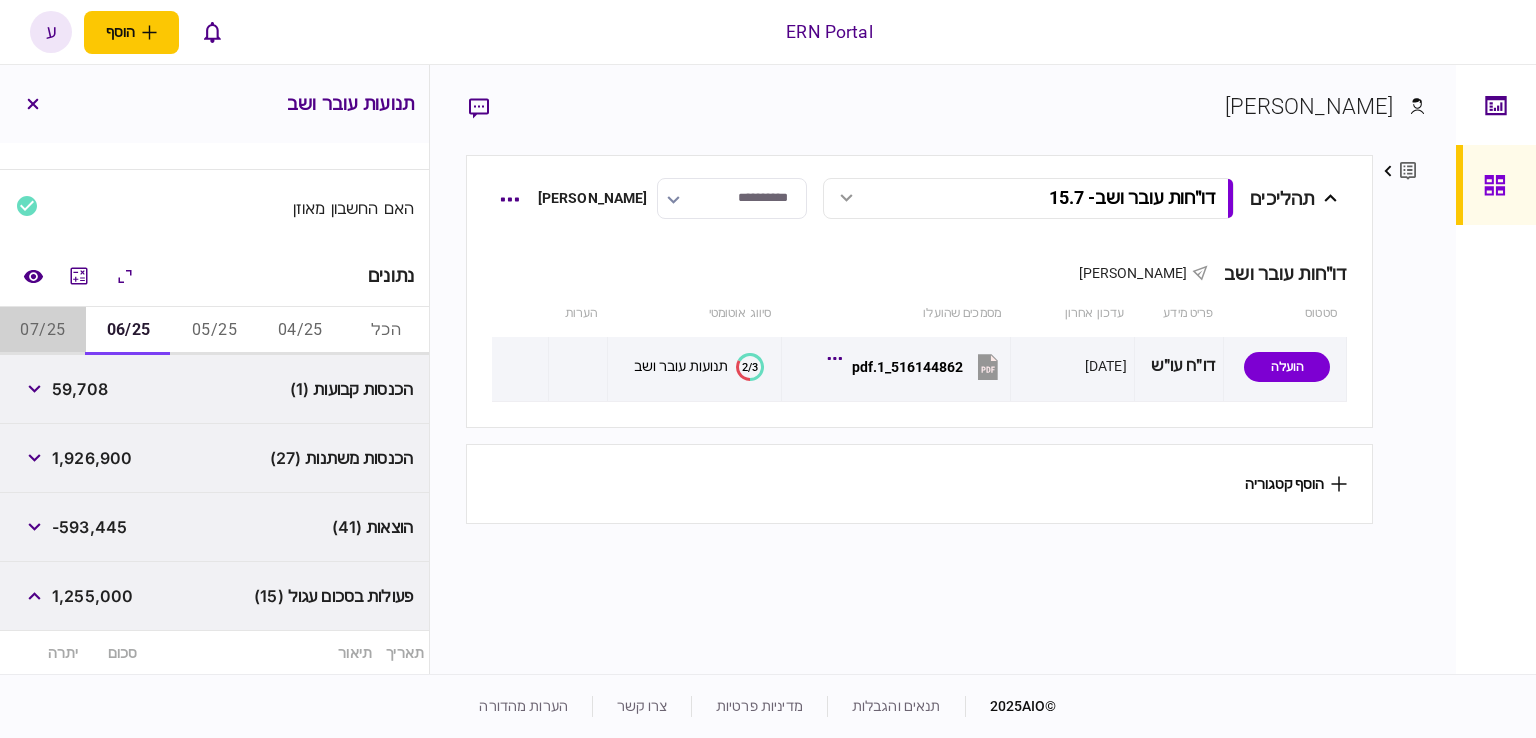 click on "07/25" at bounding box center (43, 331) 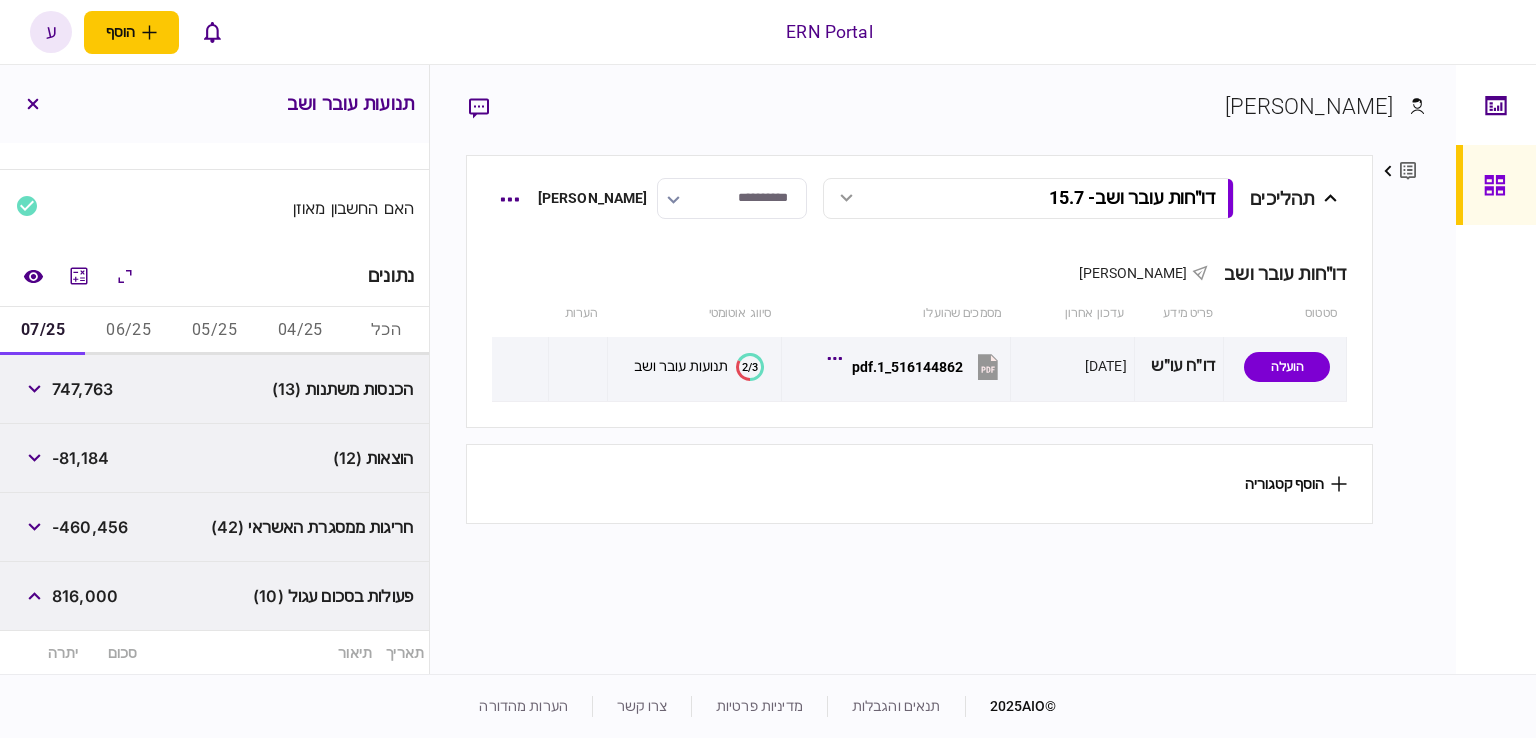 click on "747,763" at bounding box center (82, 389) 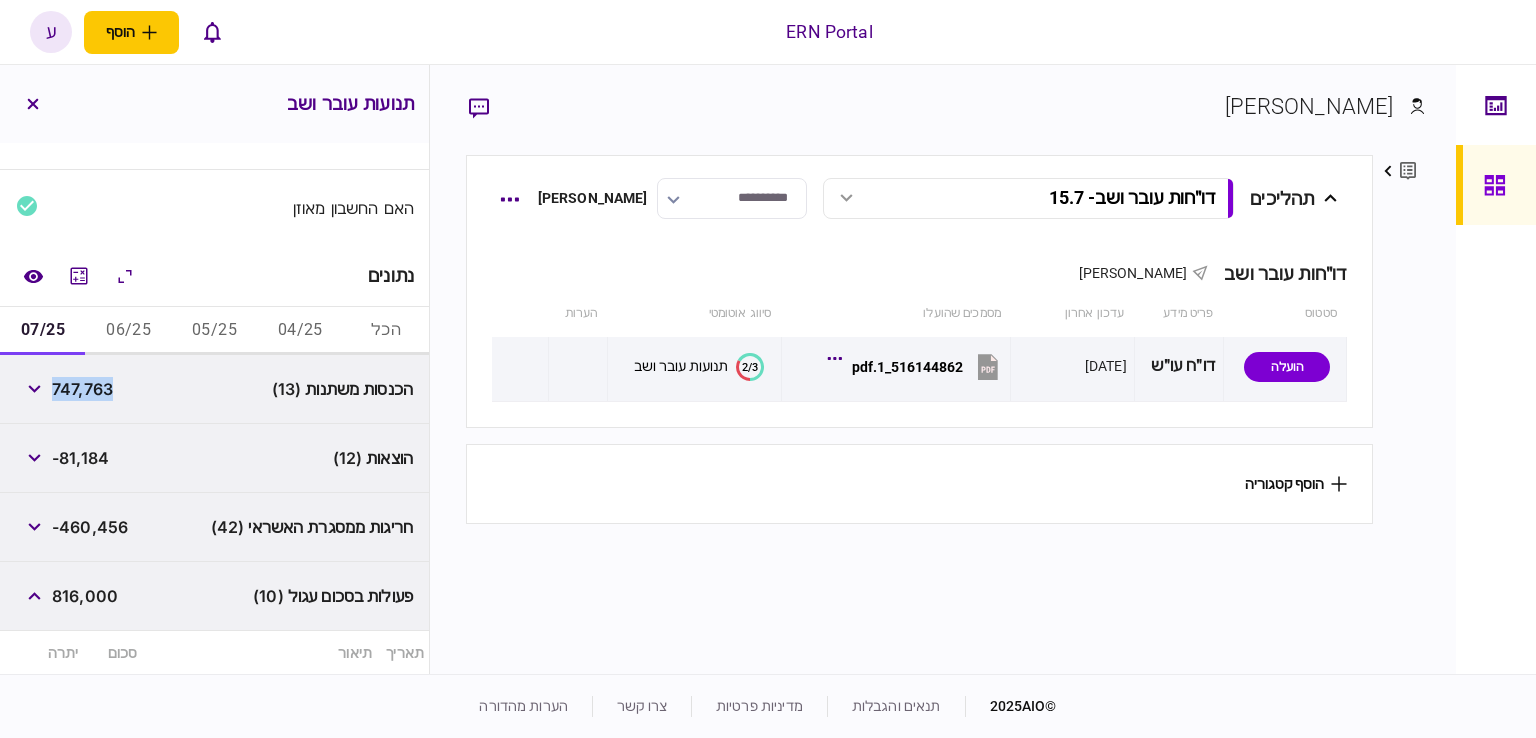 click on "747,763" at bounding box center [82, 389] 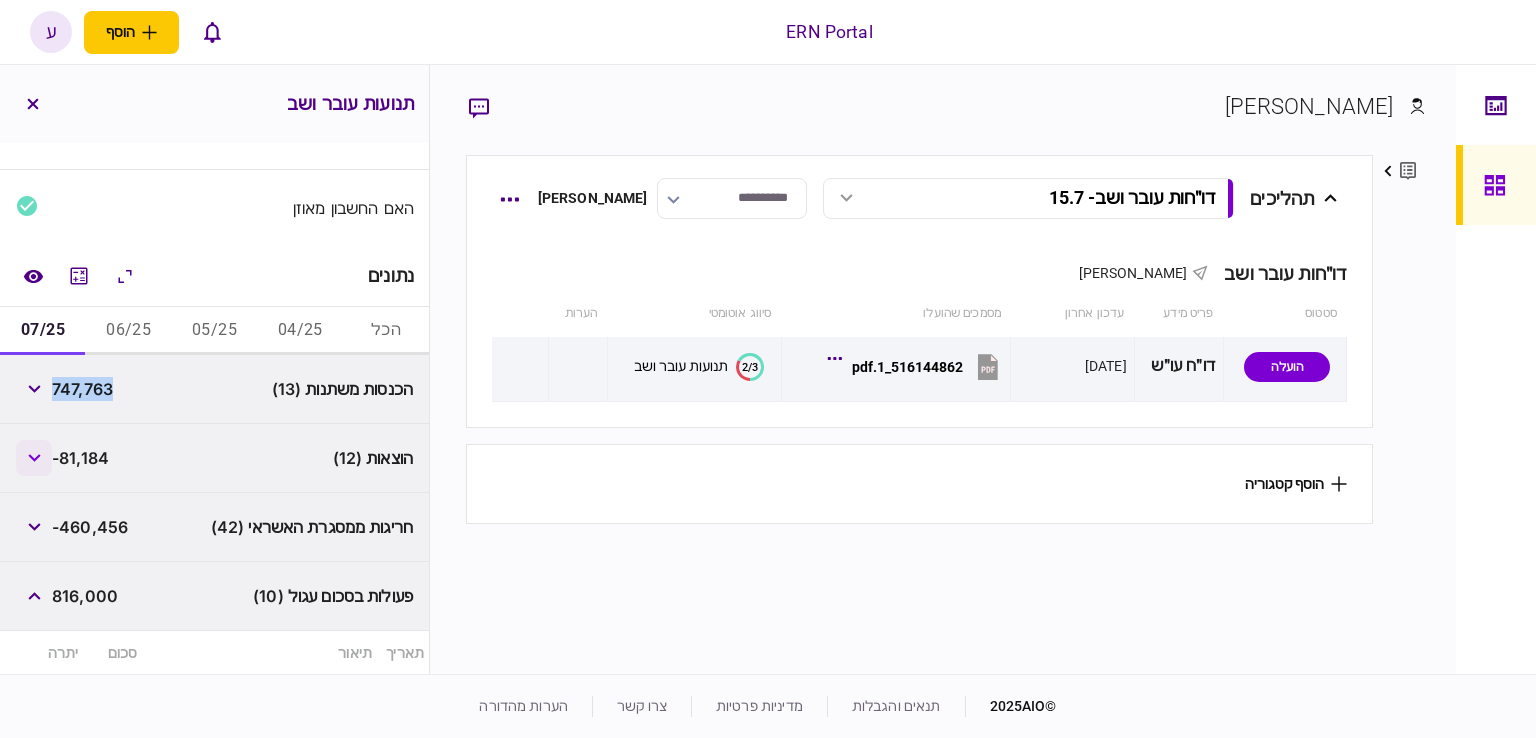 click at bounding box center [34, 458] 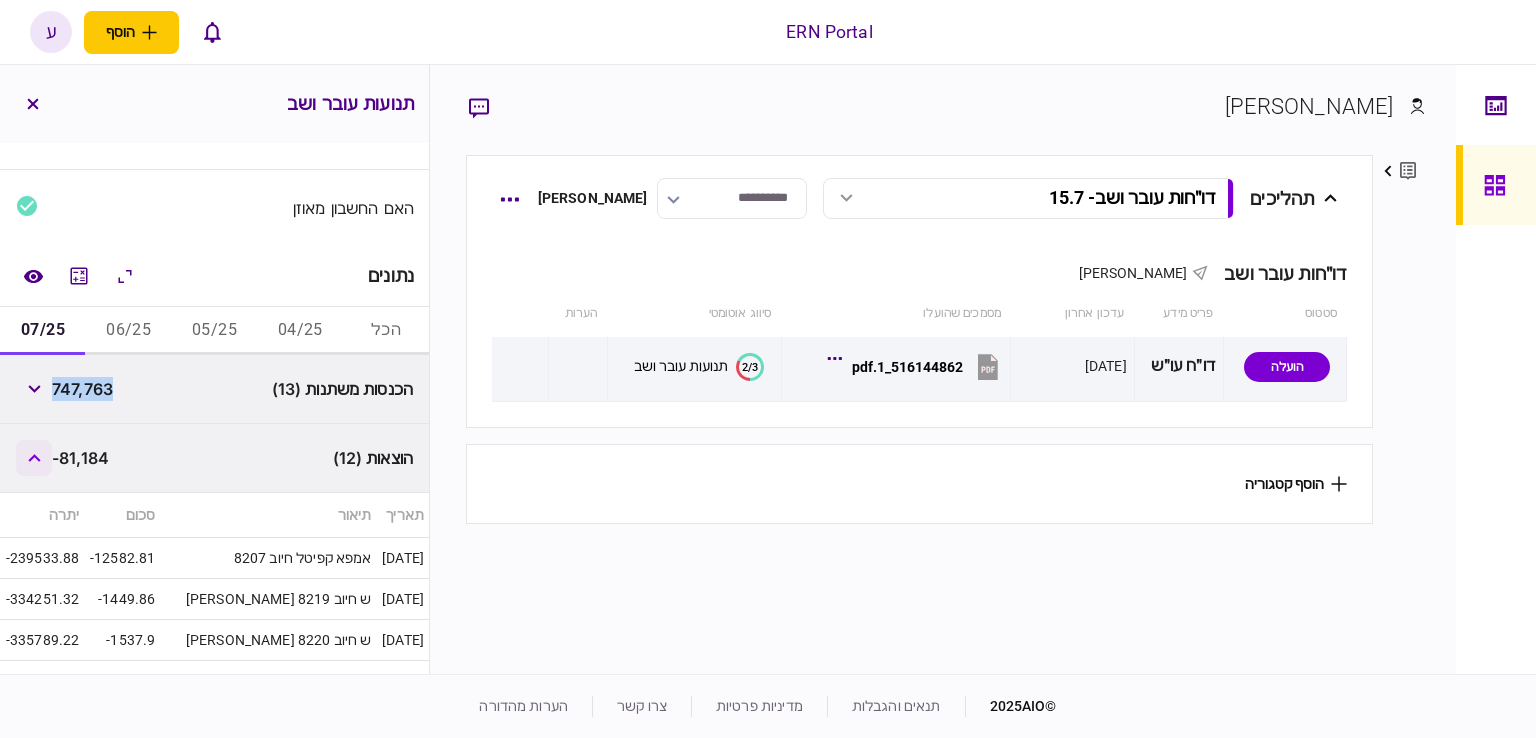 click at bounding box center [34, 458] 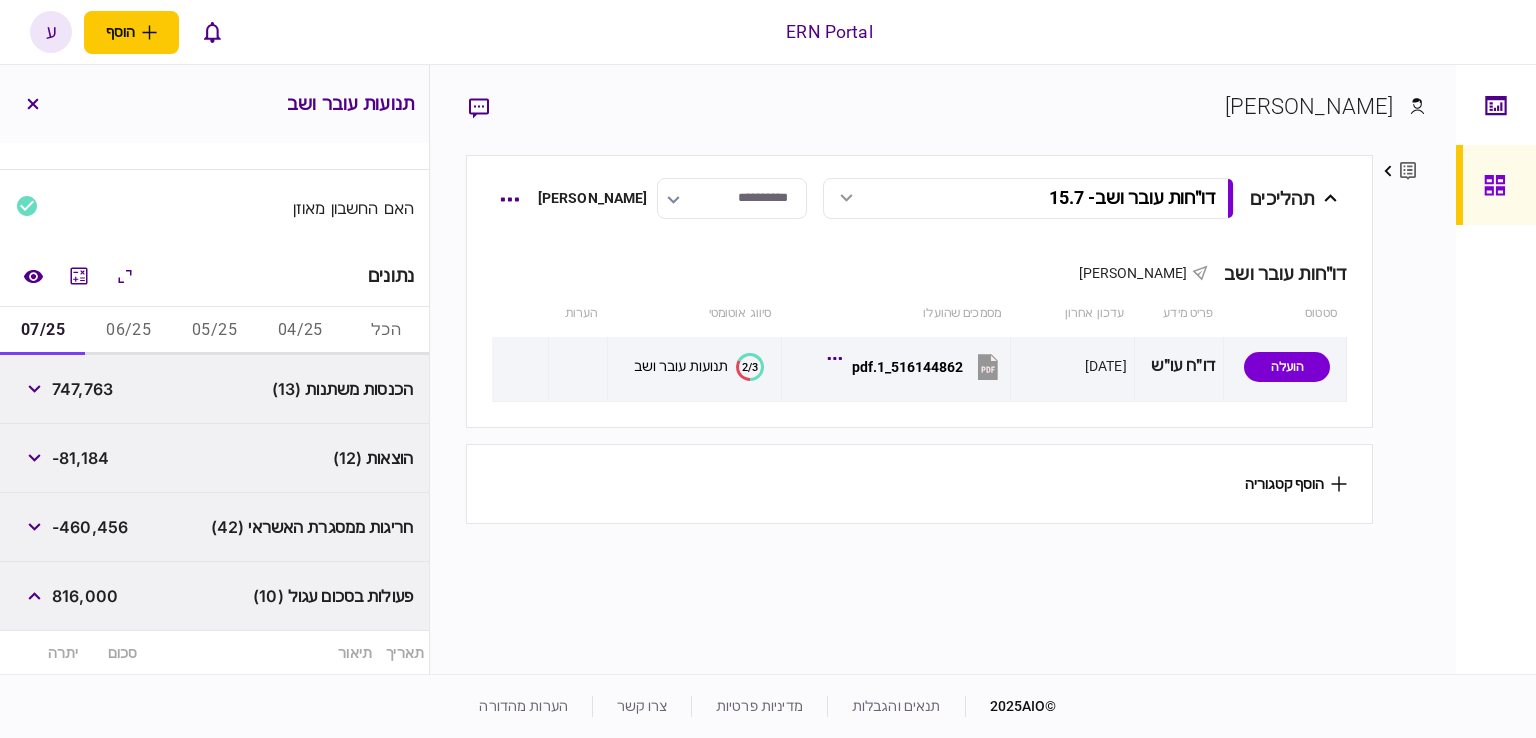 click on "-81,184" at bounding box center [80, 458] 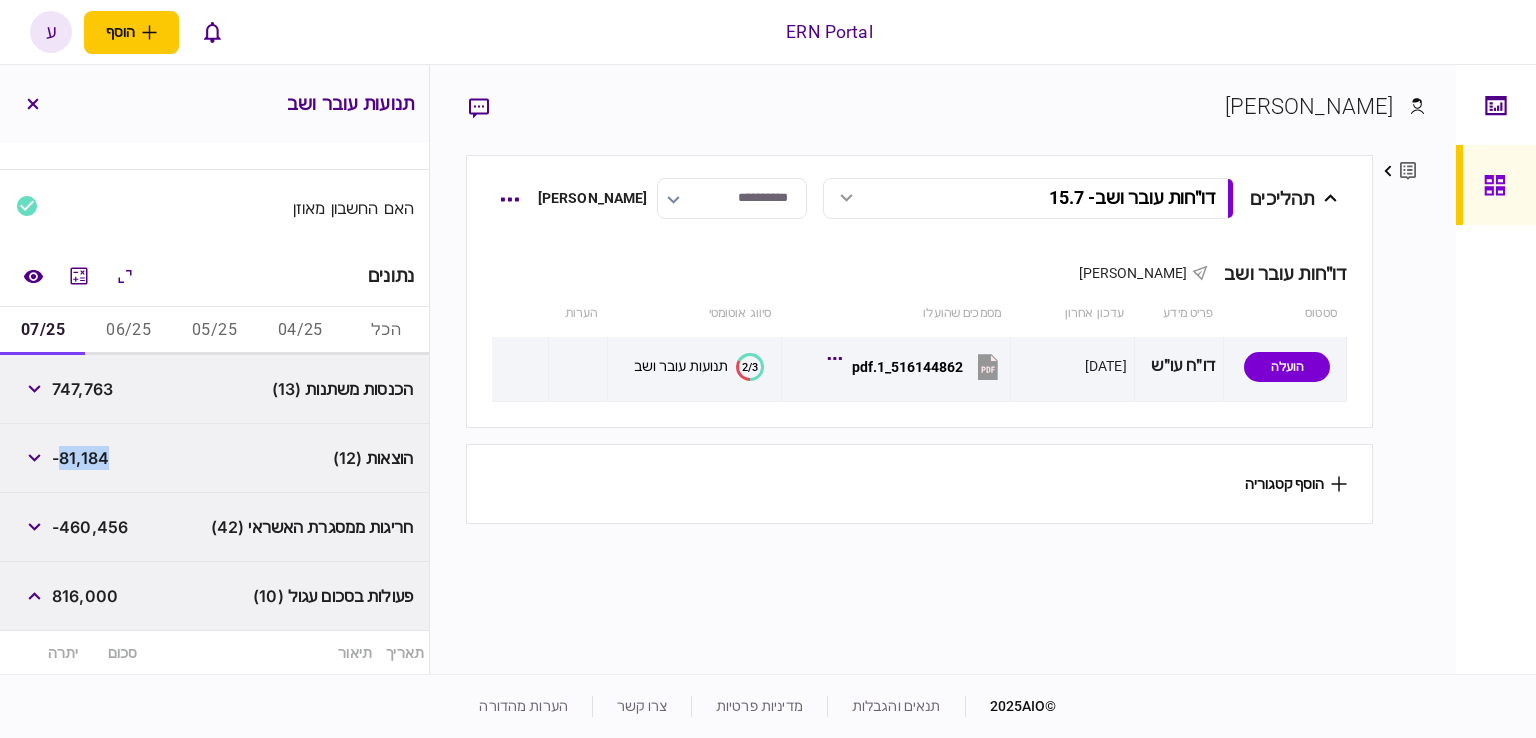 click on "-81,184" at bounding box center (80, 458) 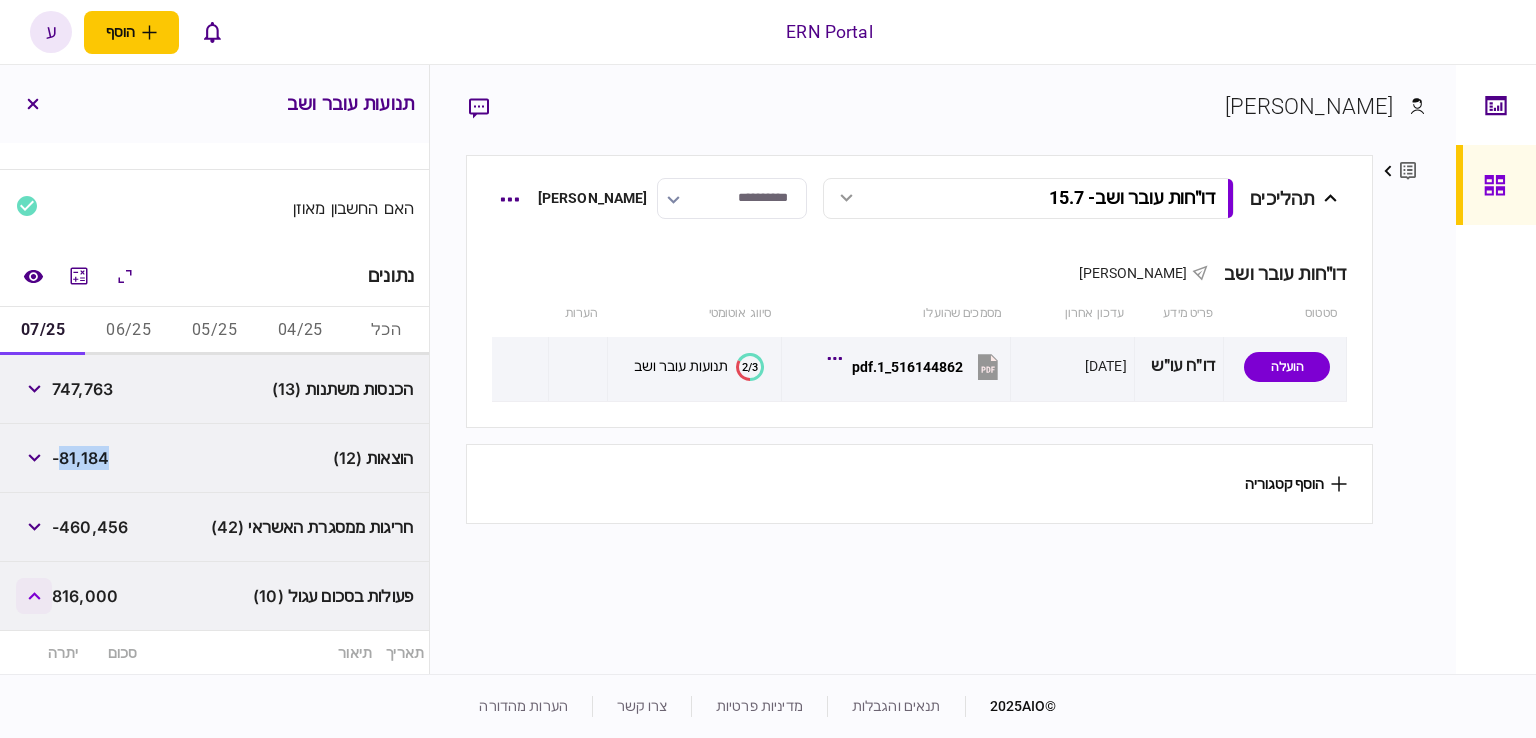 click at bounding box center (34, 596) 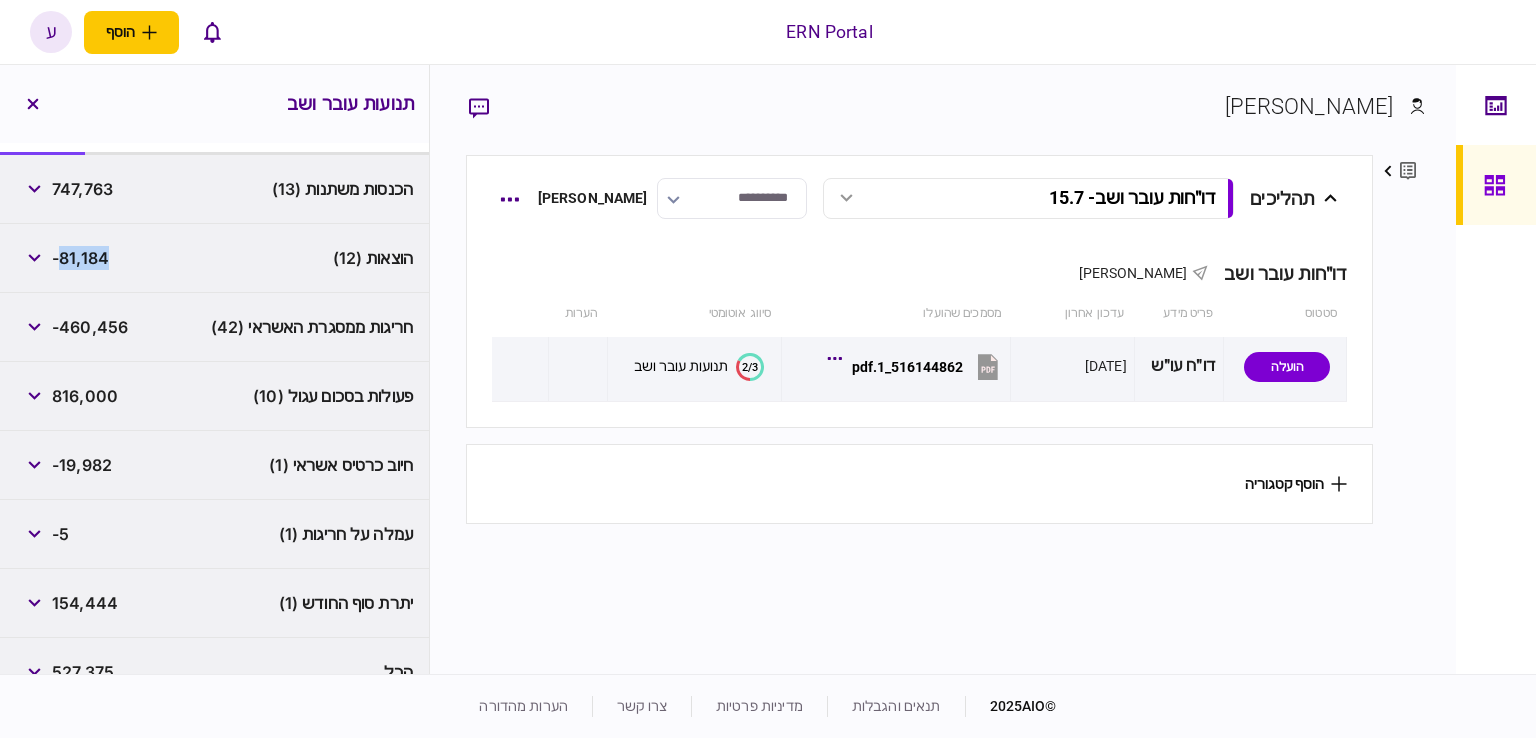 scroll, scrollTop: 428, scrollLeft: 0, axis: vertical 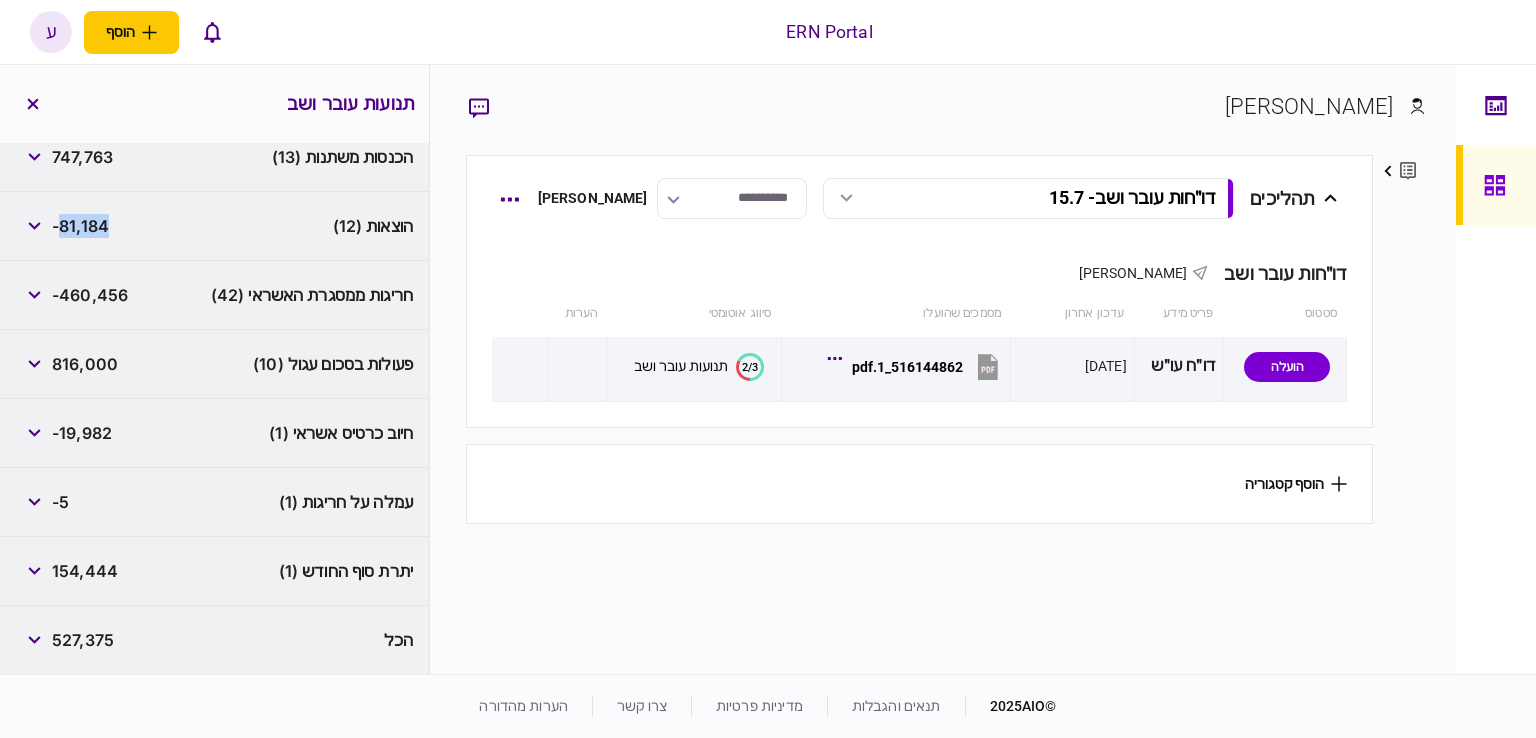 click on "154,444" at bounding box center (85, 571) 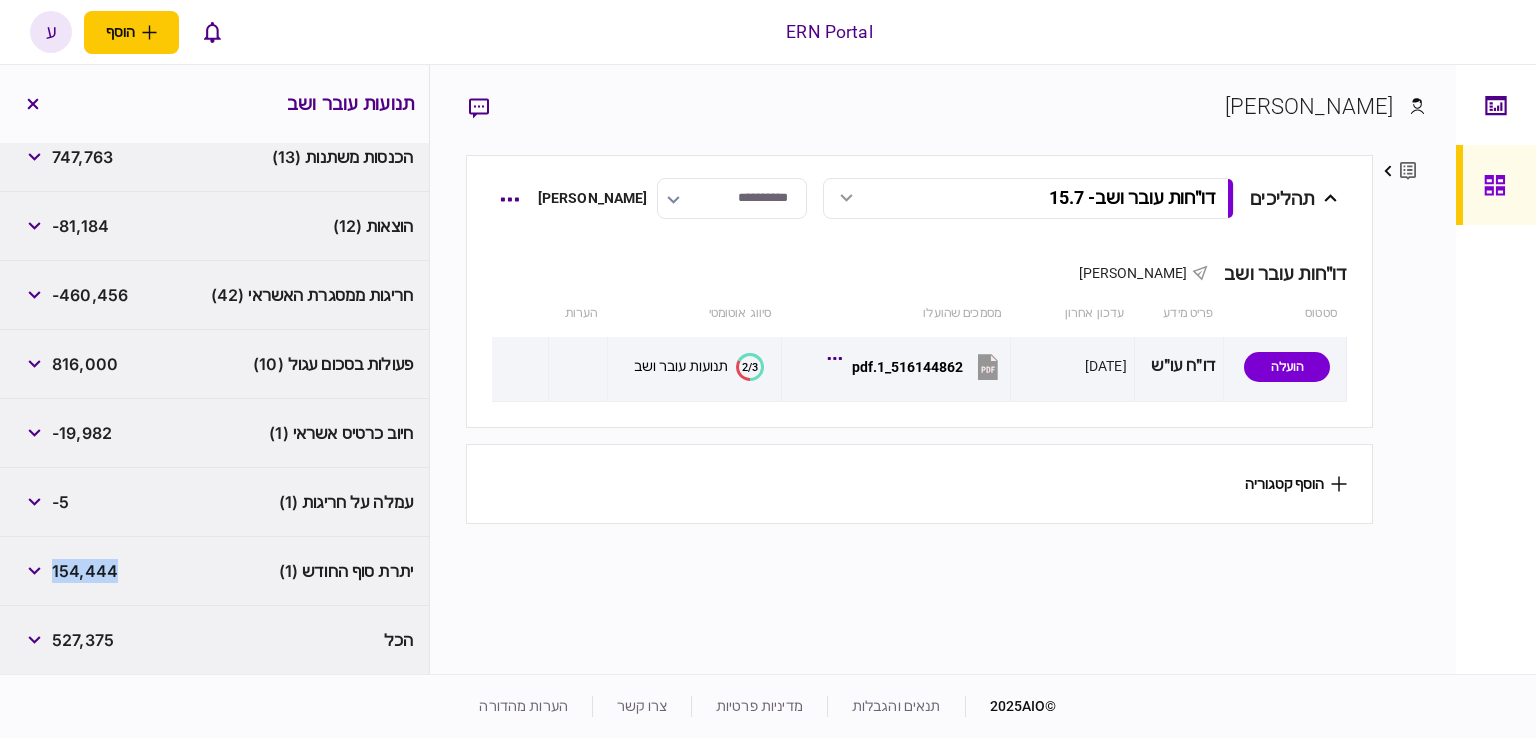 click on "154,444" at bounding box center (85, 571) 